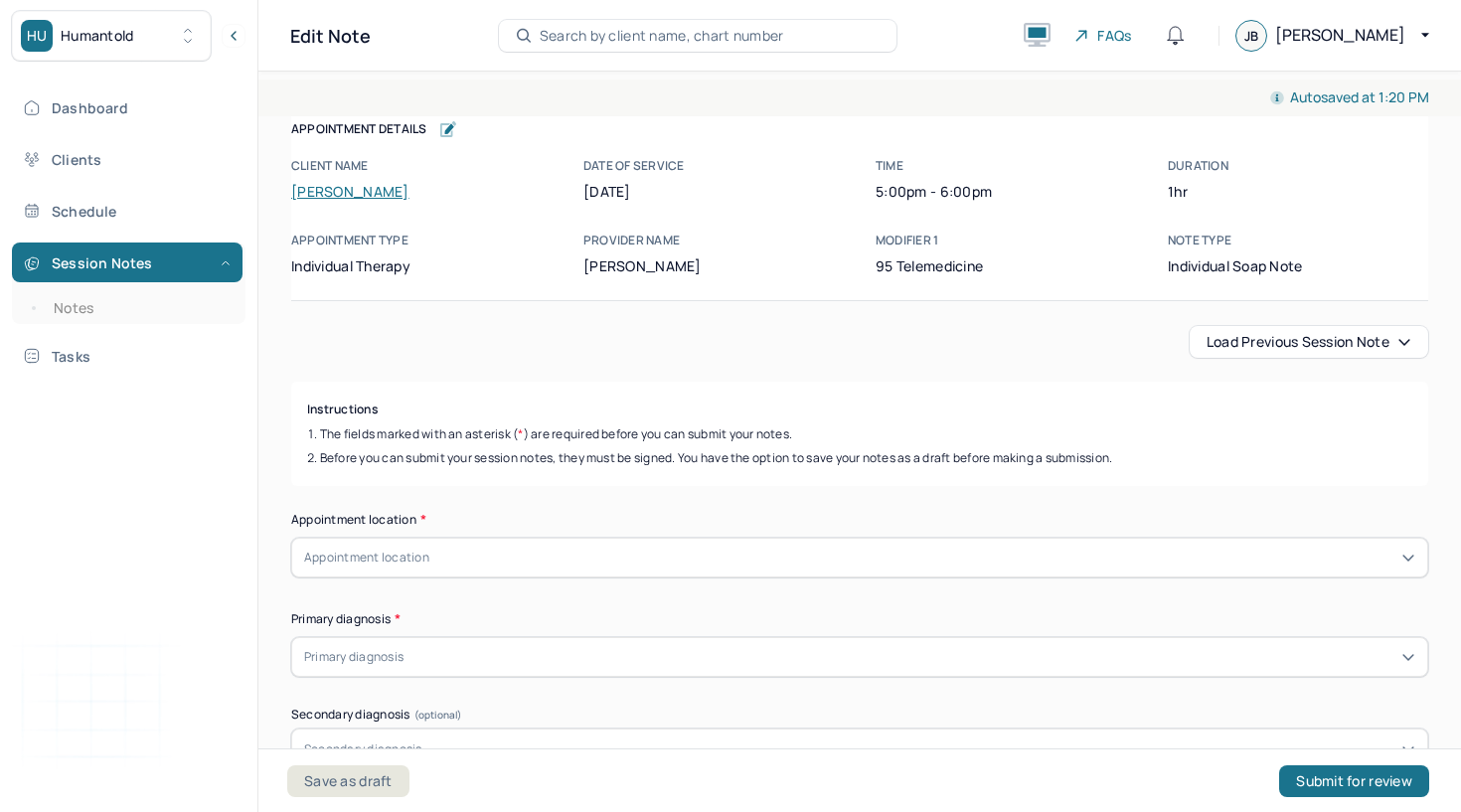 scroll, scrollTop: 0, scrollLeft: 0, axis: both 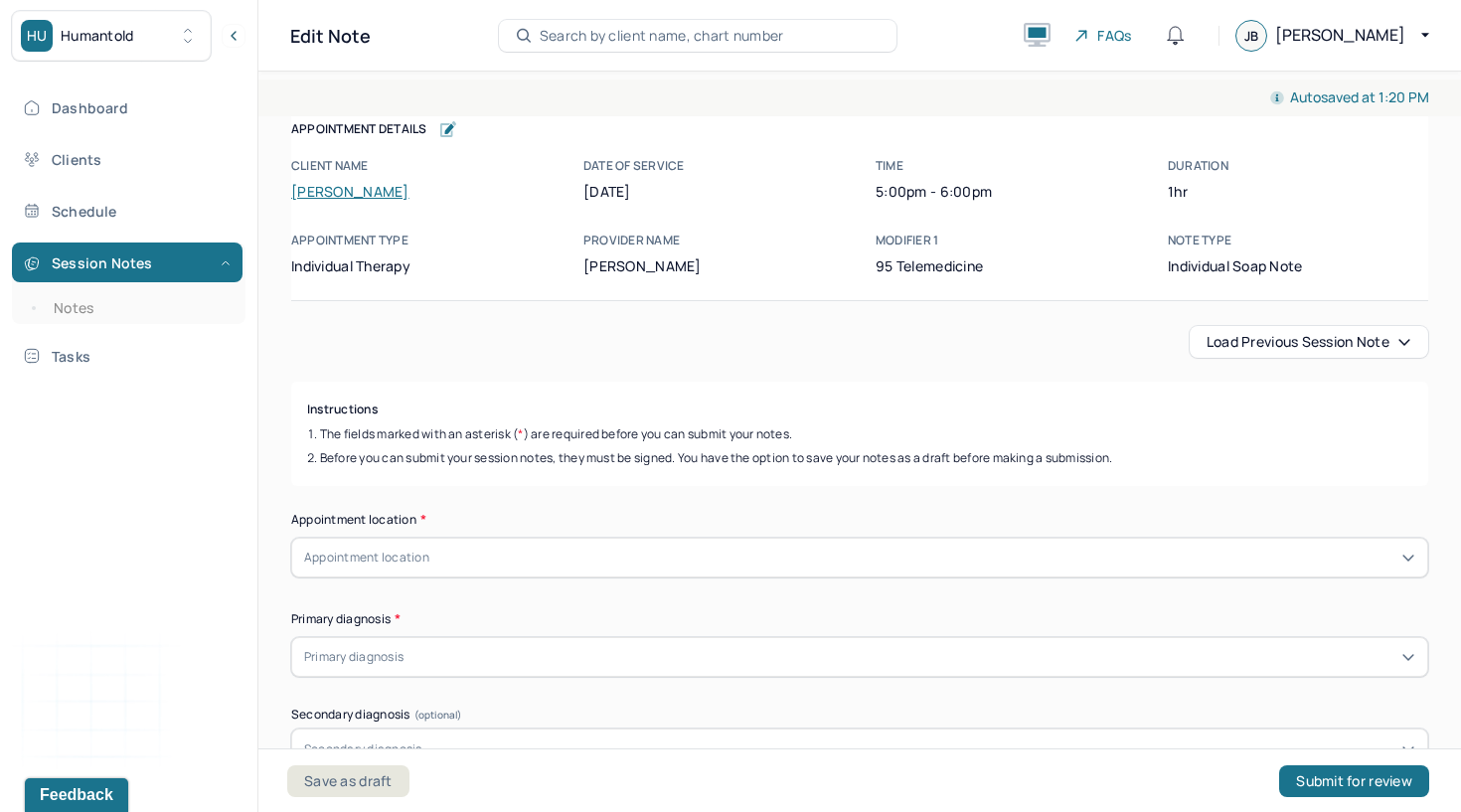 click on "Load previous session note" at bounding box center (1309, 342) 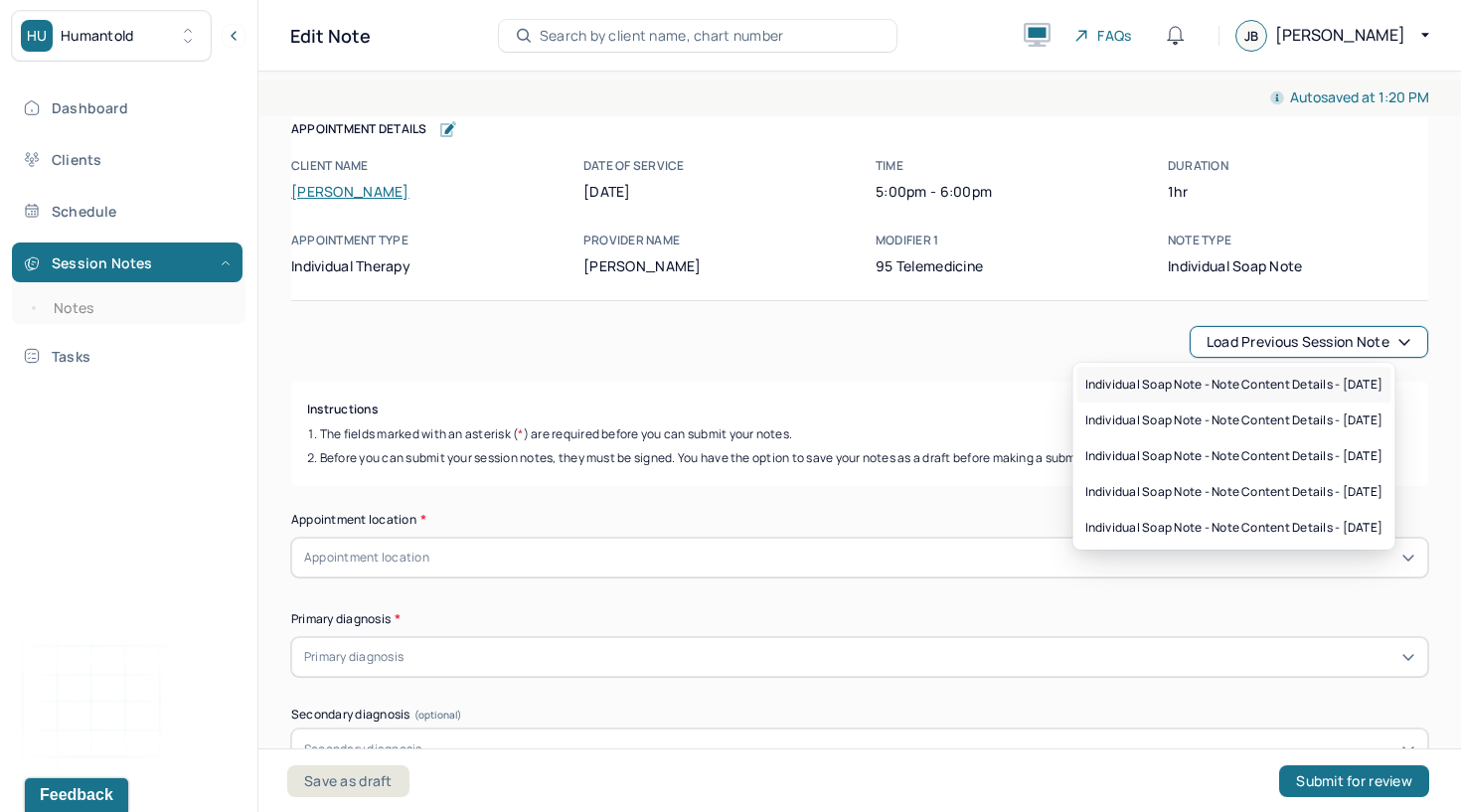 click on "Individual soap note   - Note content Details -   [DATE]" at bounding box center (1234, 385) 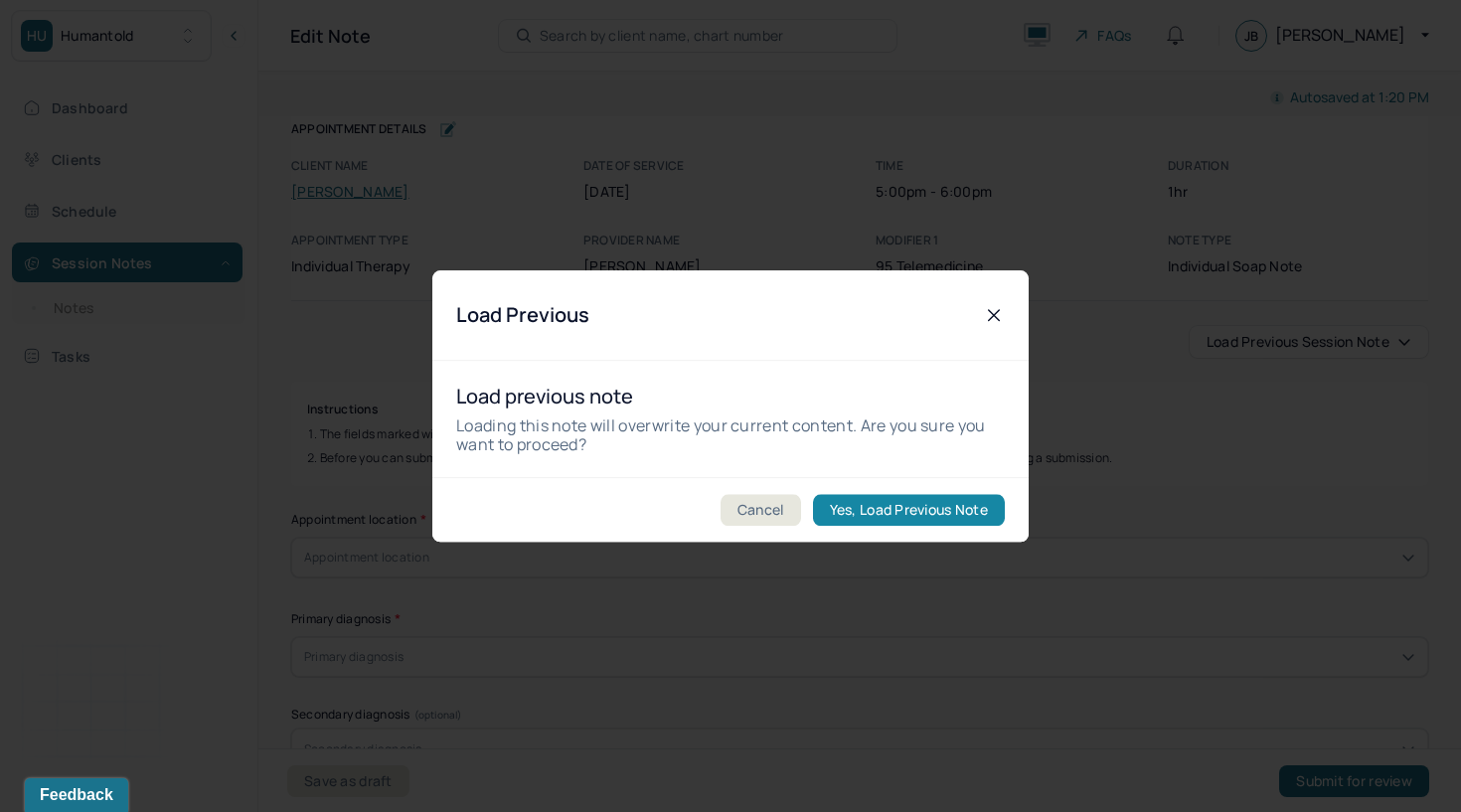 click on "Yes, Load Previous Note" at bounding box center [908, 510] 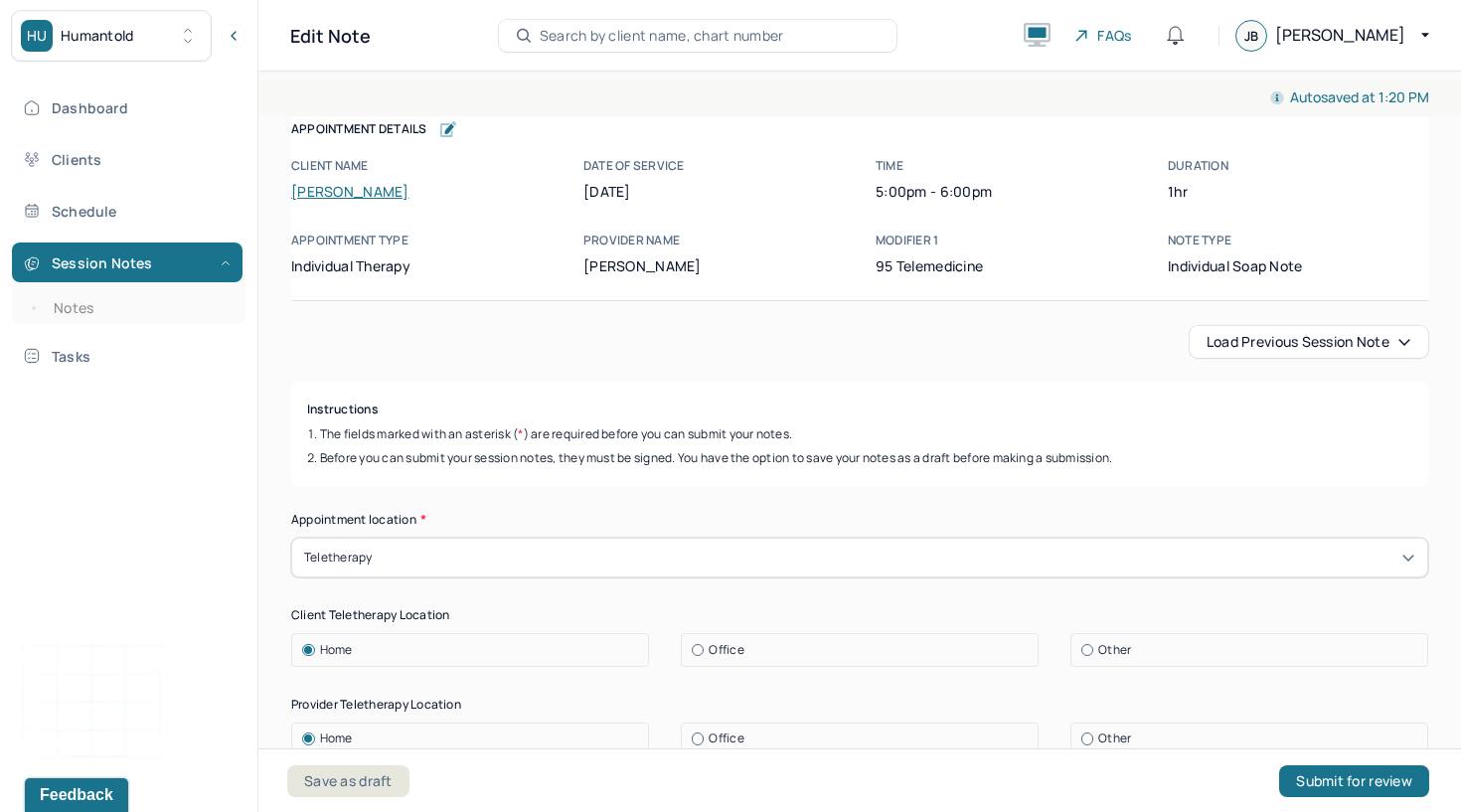 scroll, scrollTop: 0, scrollLeft: 0, axis: both 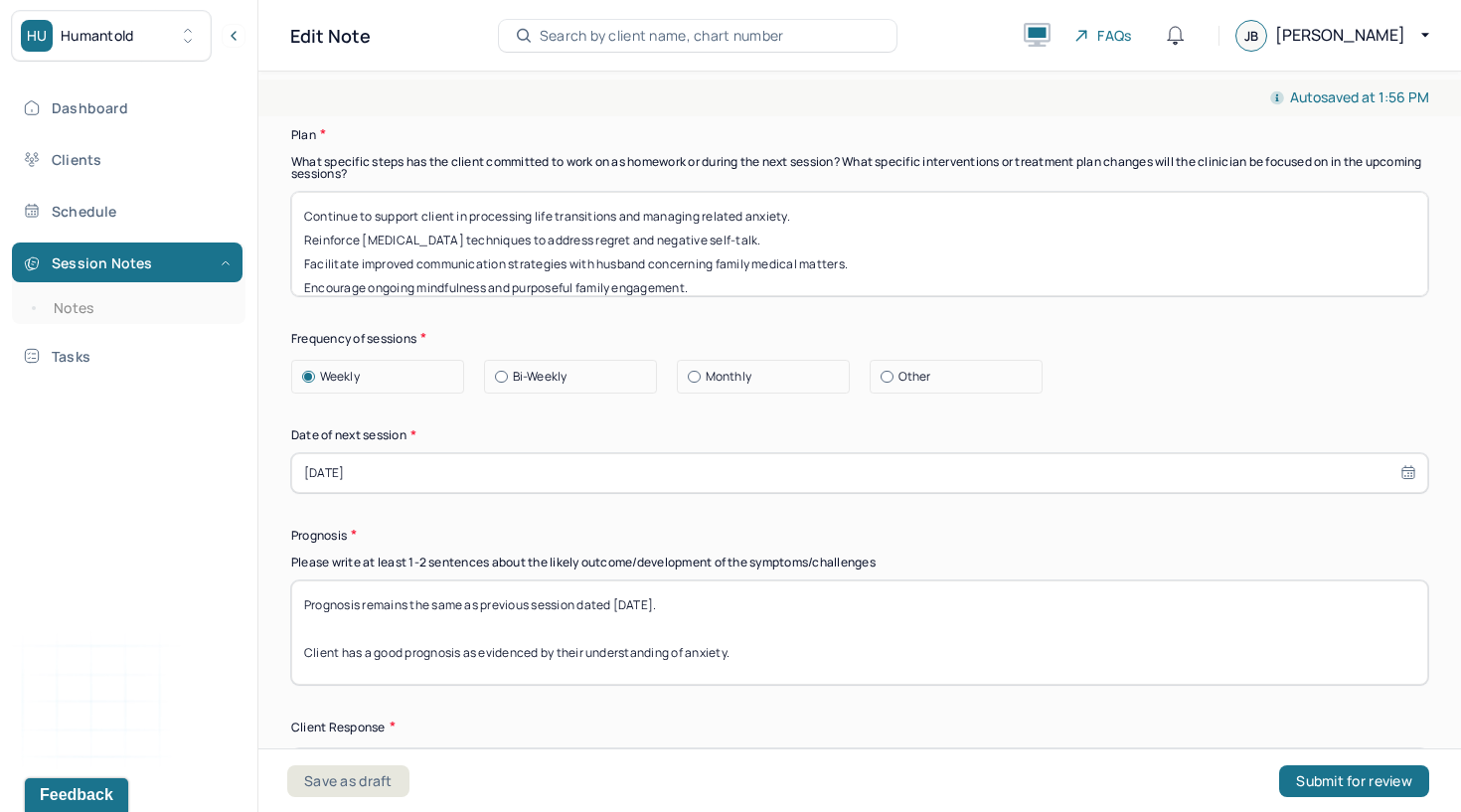 select on "6" 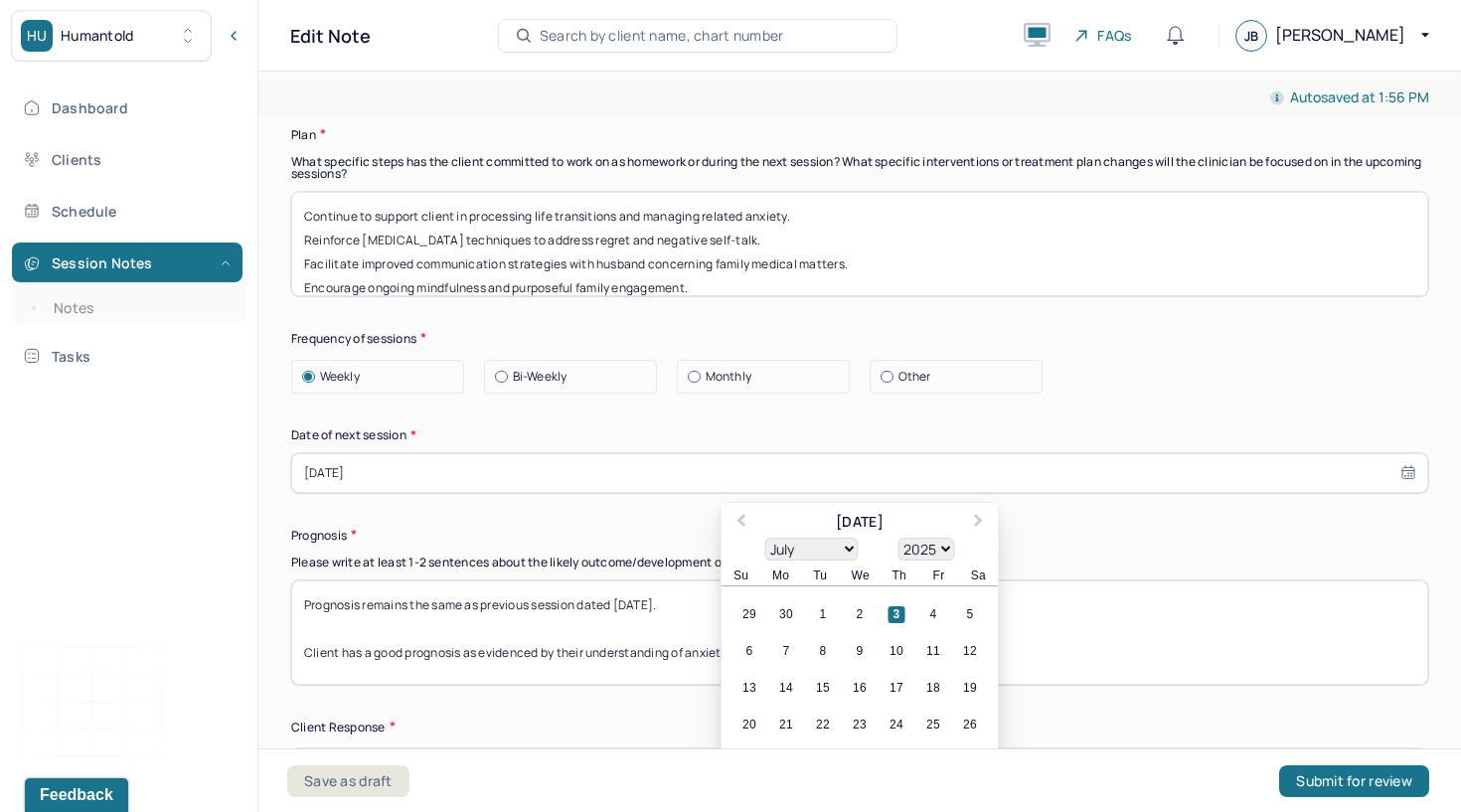 click on "[DATE]" at bounding box center (860, 473) 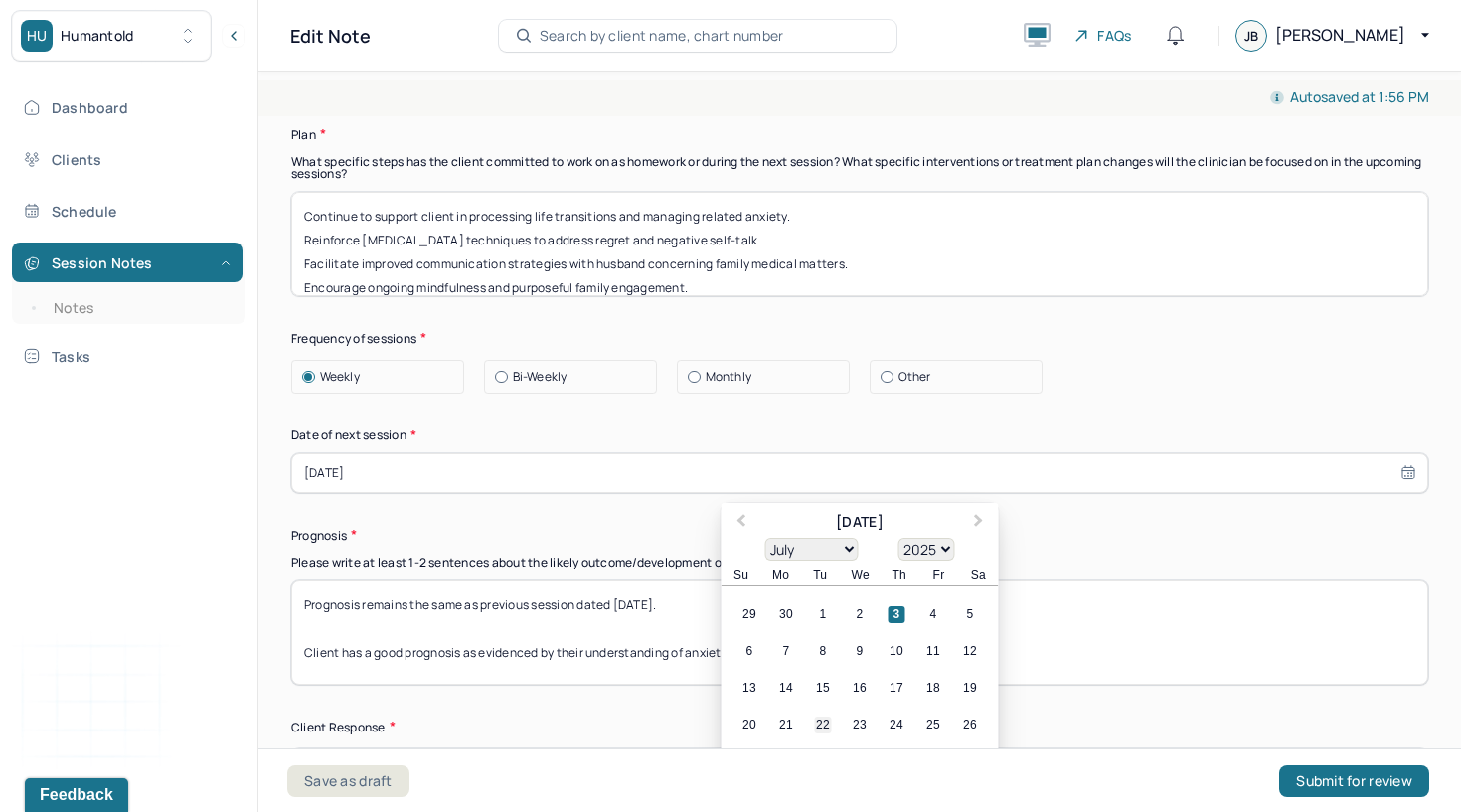 click on "22" at bounding box center [823, 725] 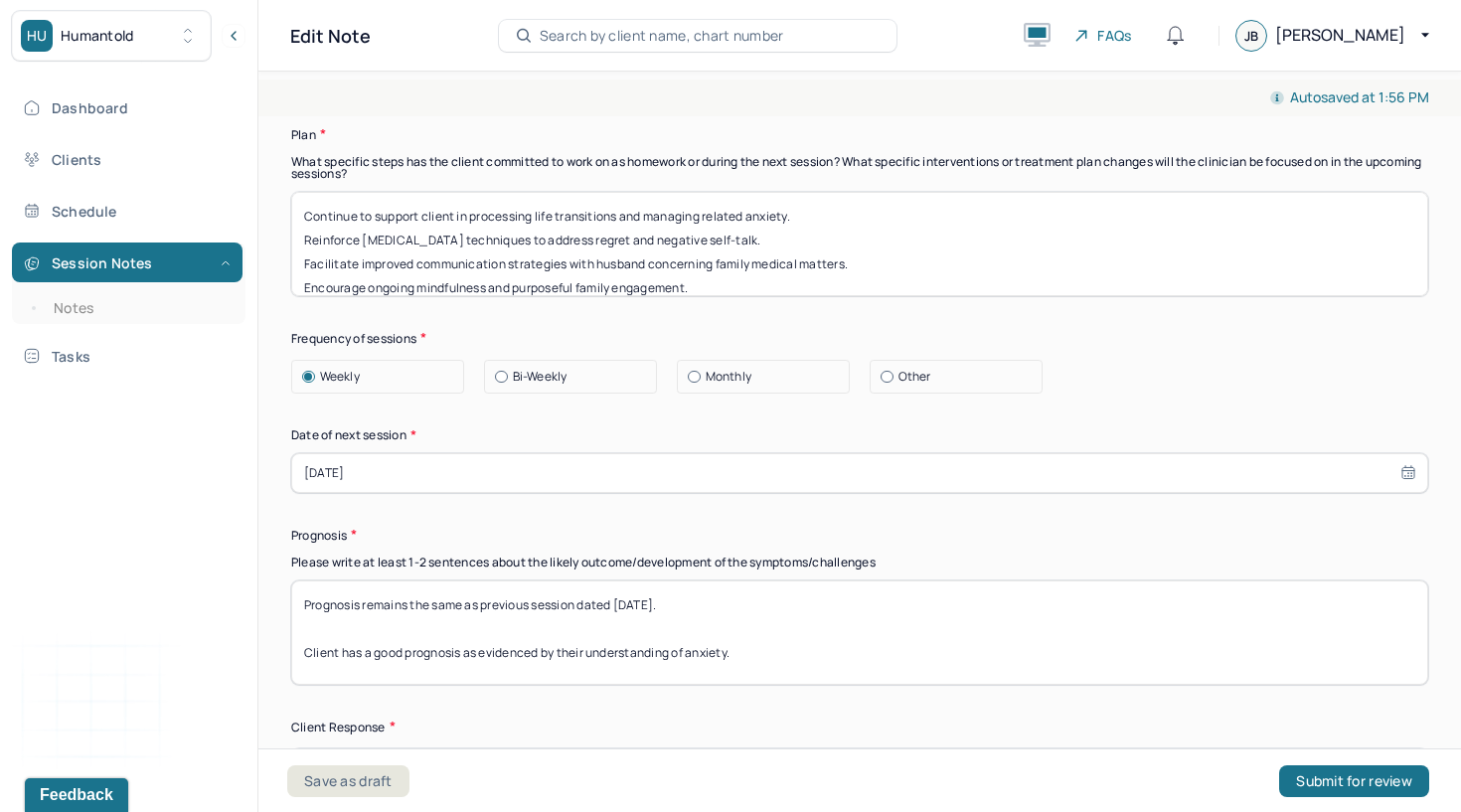 click at bounding box center (887, 377) 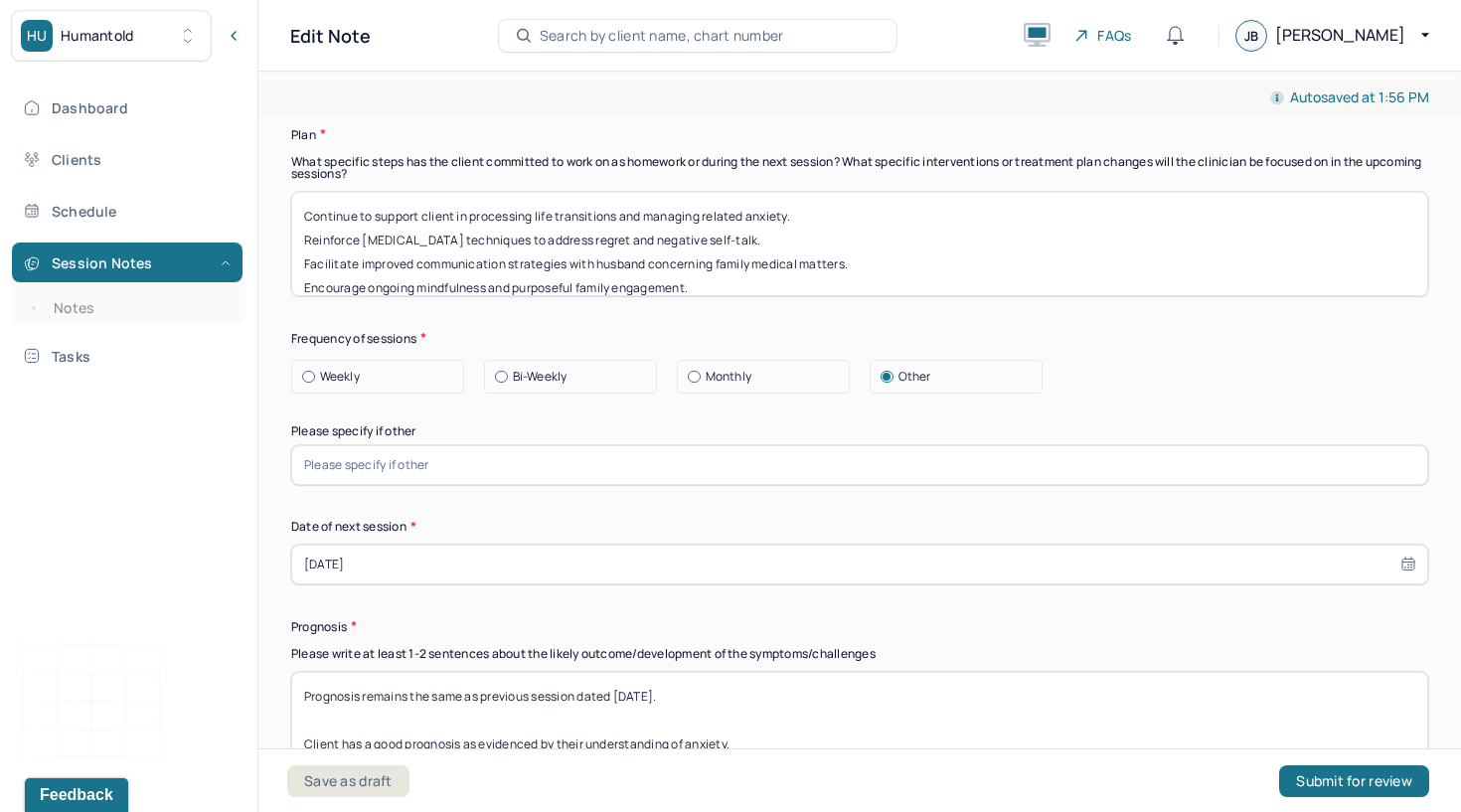 click at bounding box center (860, 465) 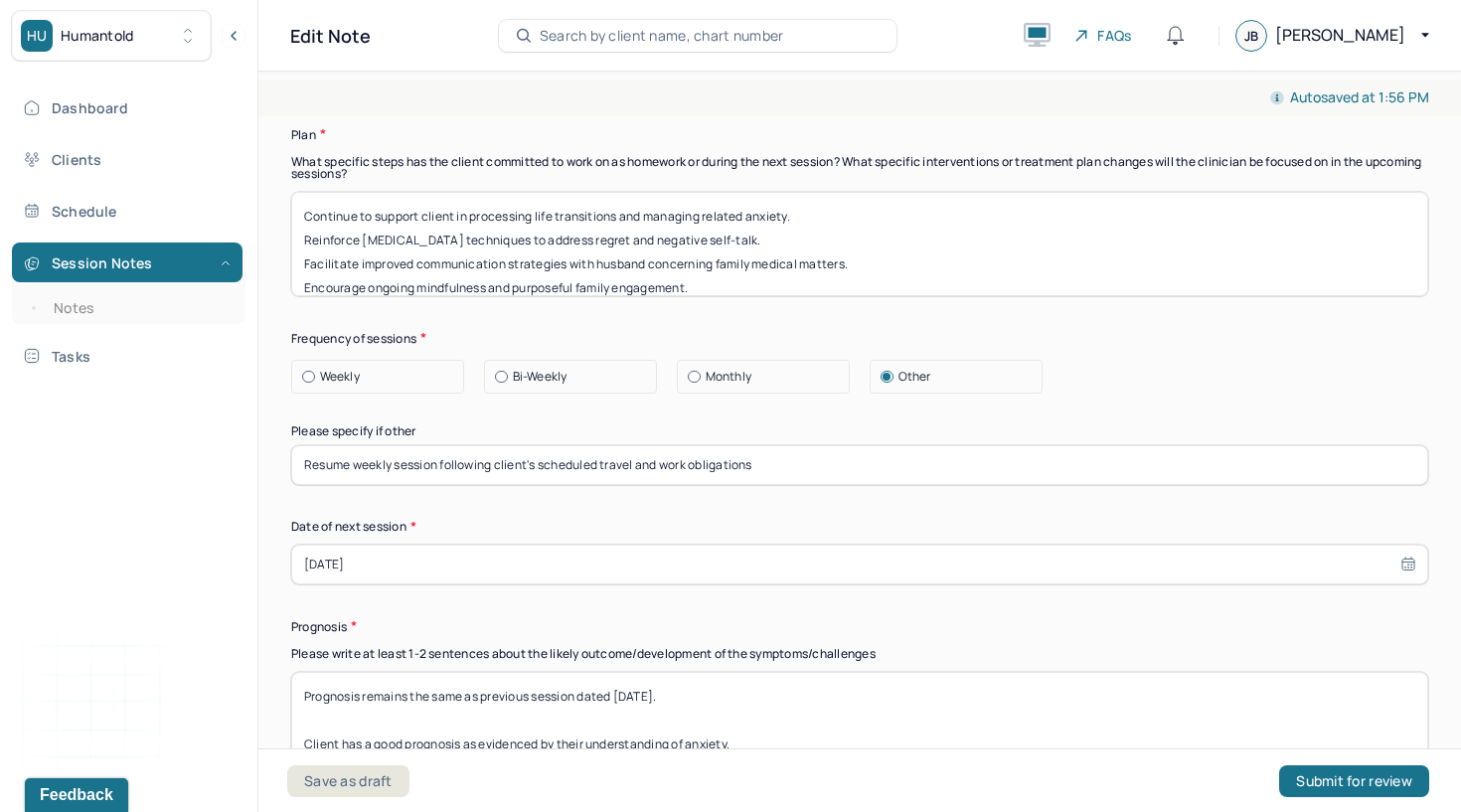 type on "Resume weekly session following client's scheduled travel and work obligations" 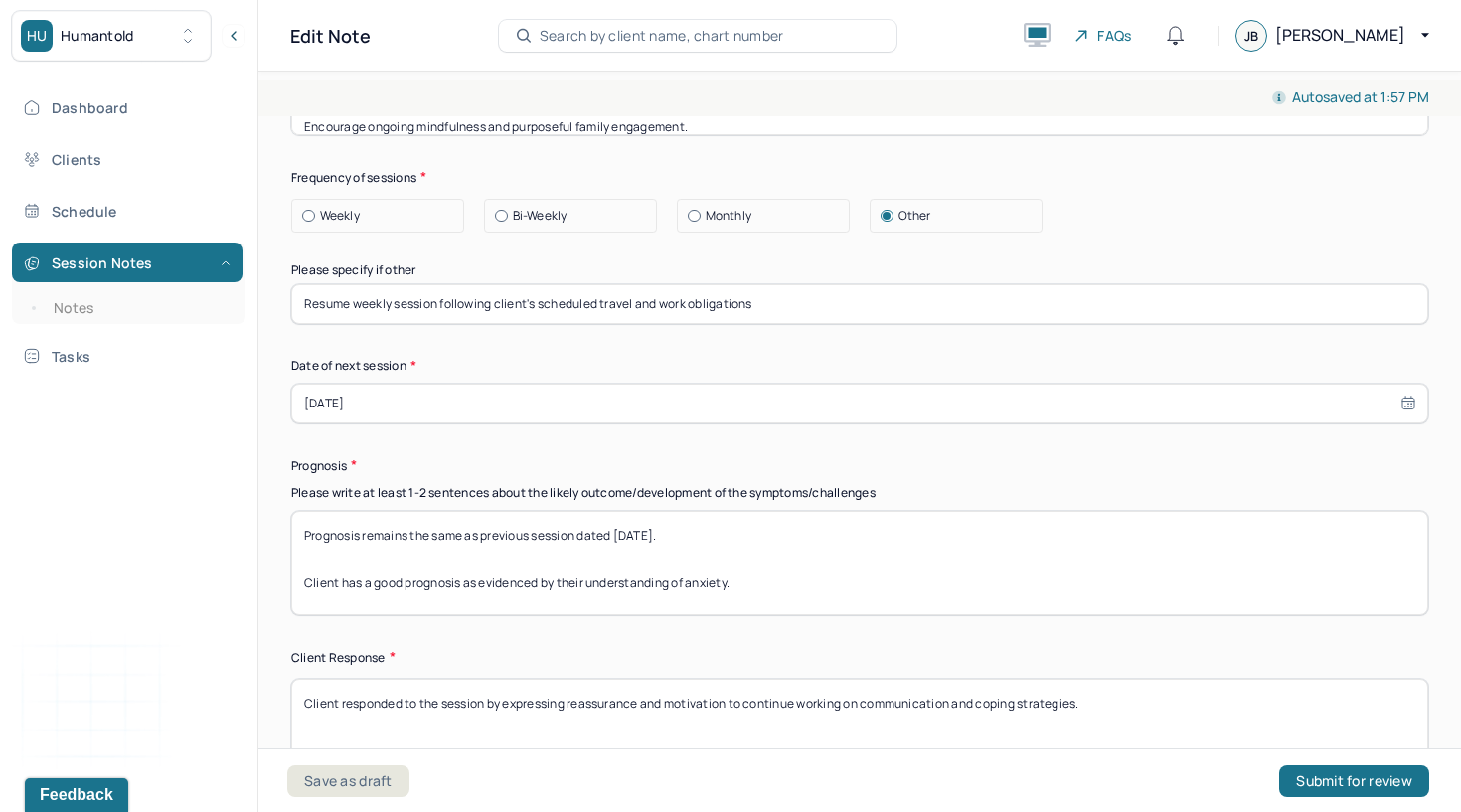 scroll, scrollTop: 2817, scrollLeft: 0, axis: vertical 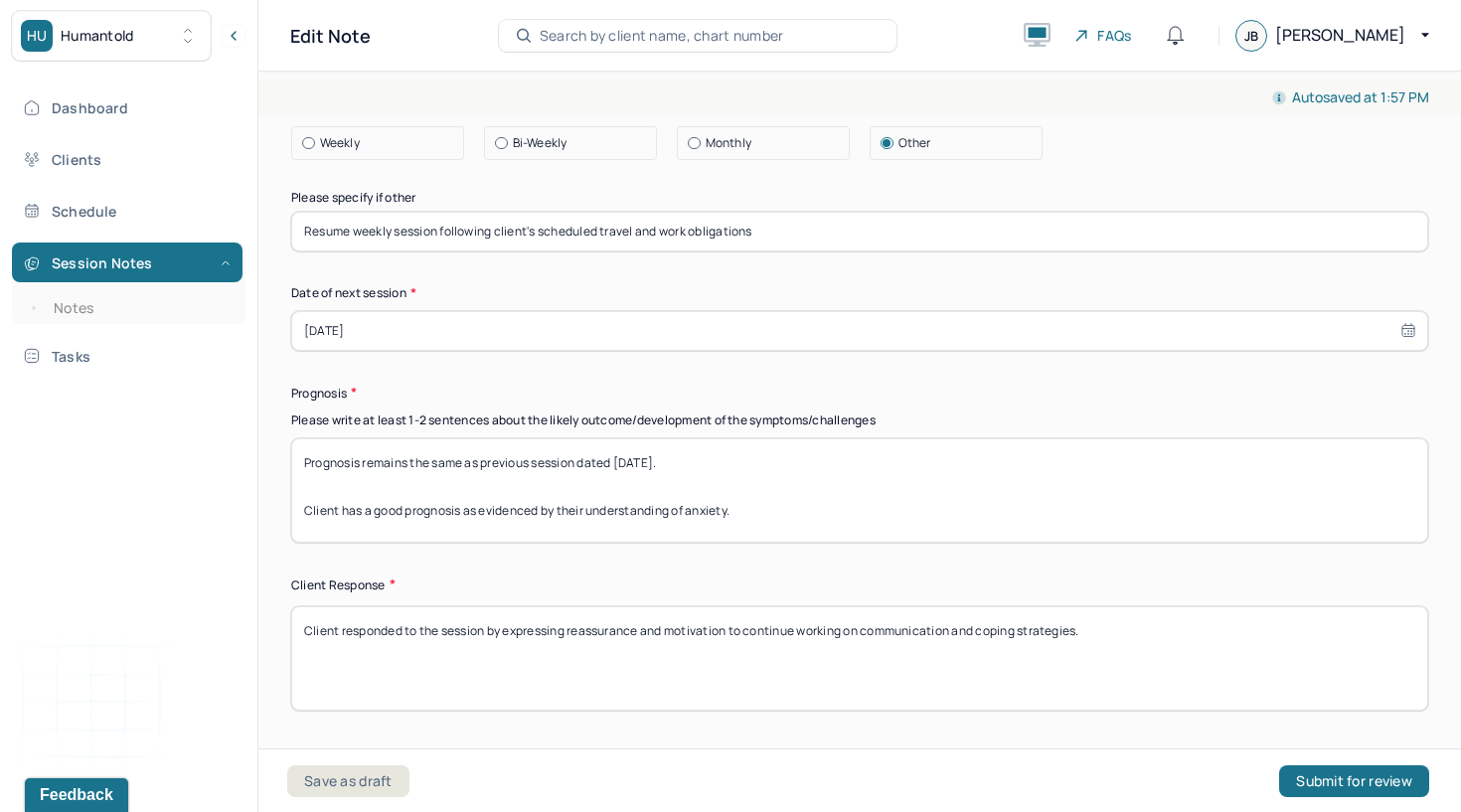 type on "Prognosis remains the same as previous session dated [DATE].
Client has a good prognosis as evidenced by their understanding of anxiety." 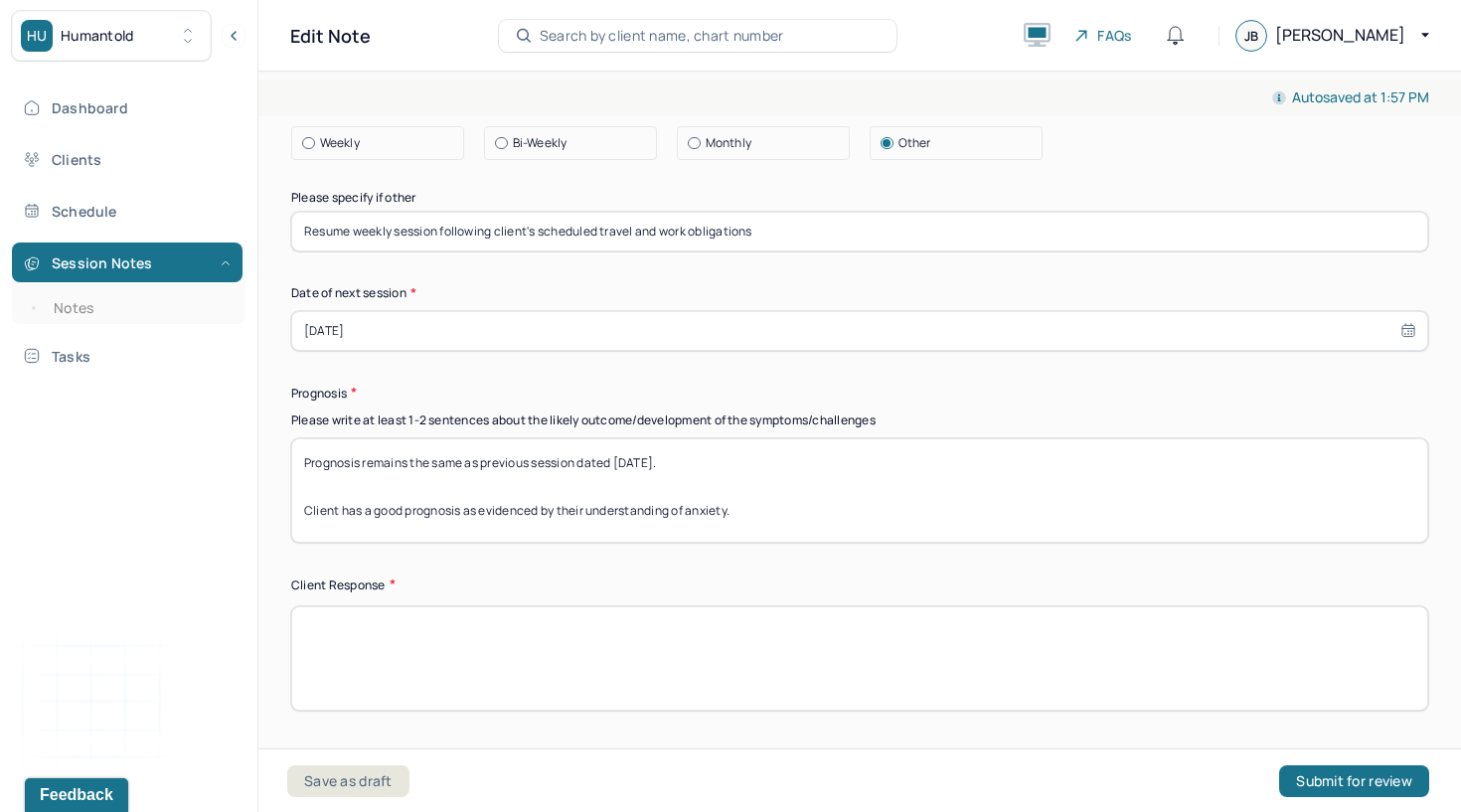 paste on "Client expressed appreciation for the space to process her emotions and shared that she felt more grounded after discussing her overlapping stressors." 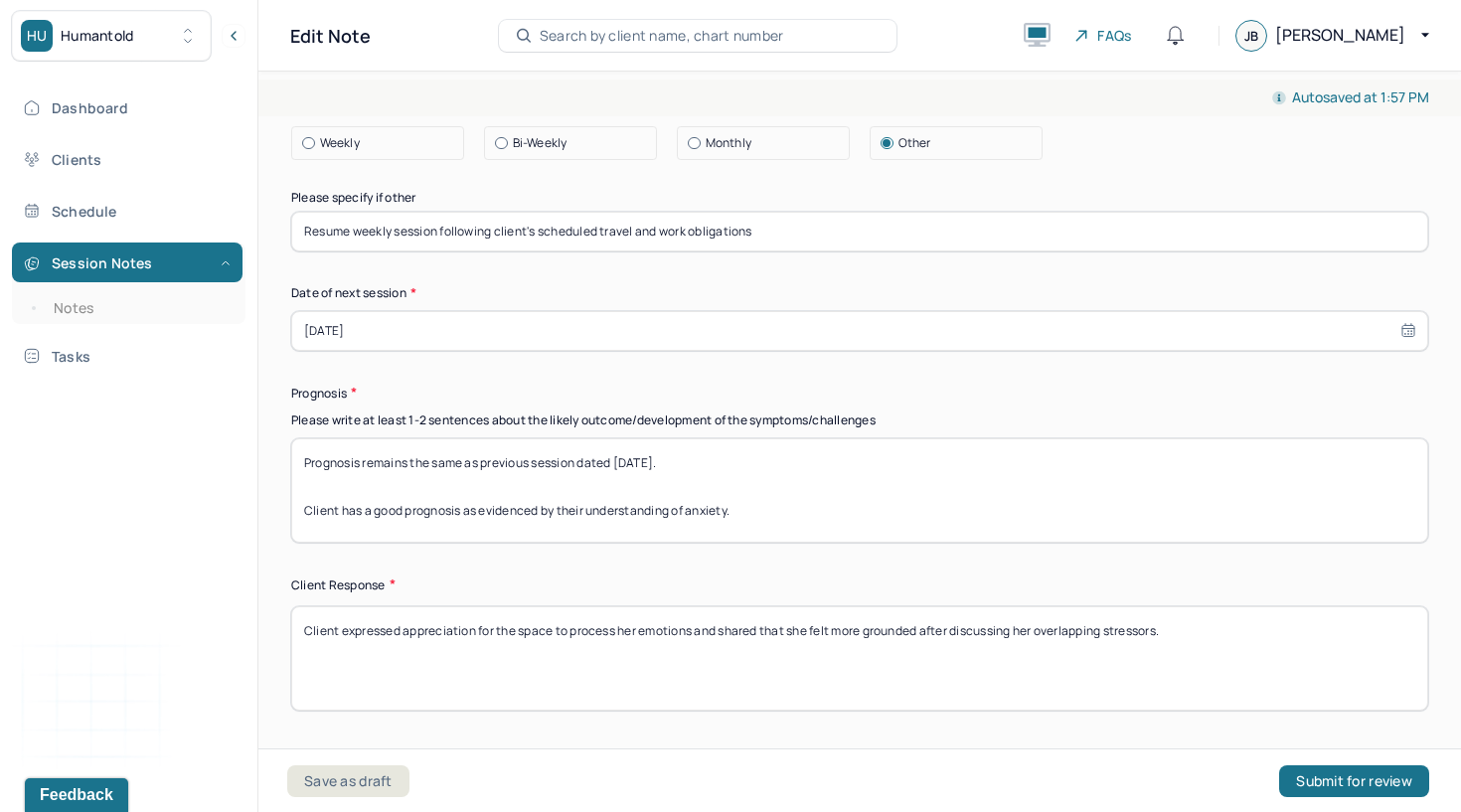 scroll, scrollTop: 0, scrollLeft: 0, axis: both 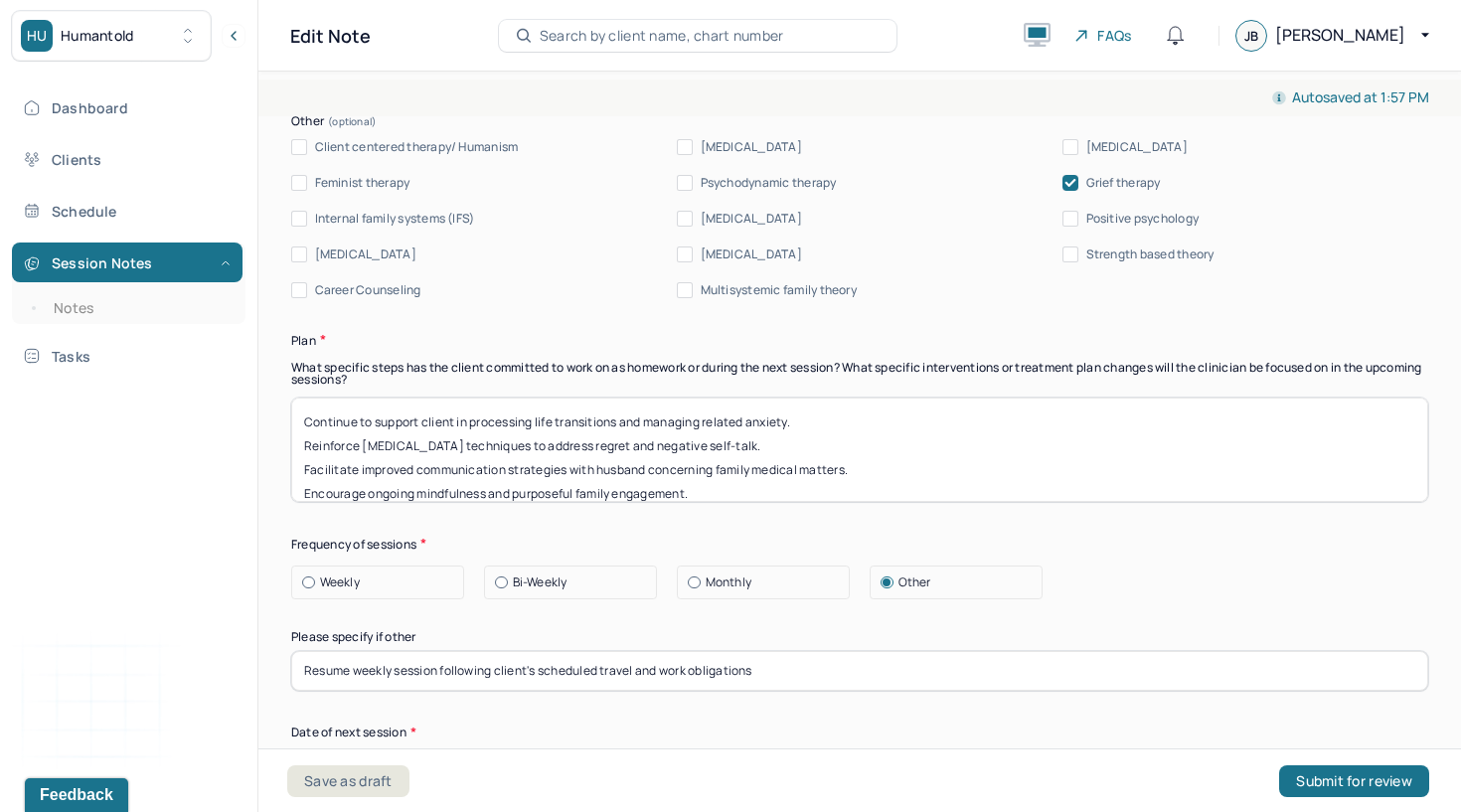 type on "Client expressed appreciation for the space to process her emotions and shared that she felt more grounded after discussing her overlapping stressors." 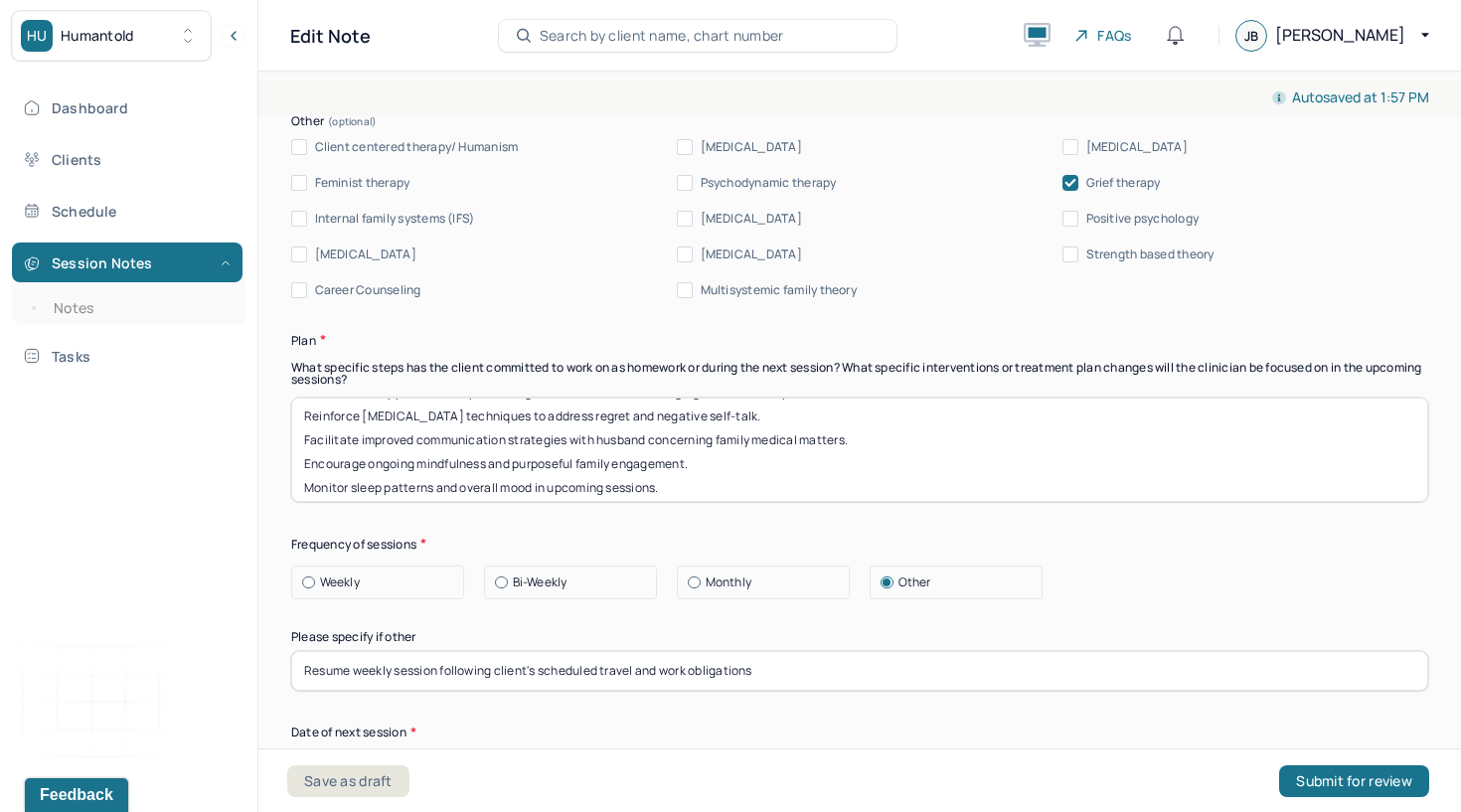 scroll, scrollTop: 40, scrollLeft: 0, axis: vertical 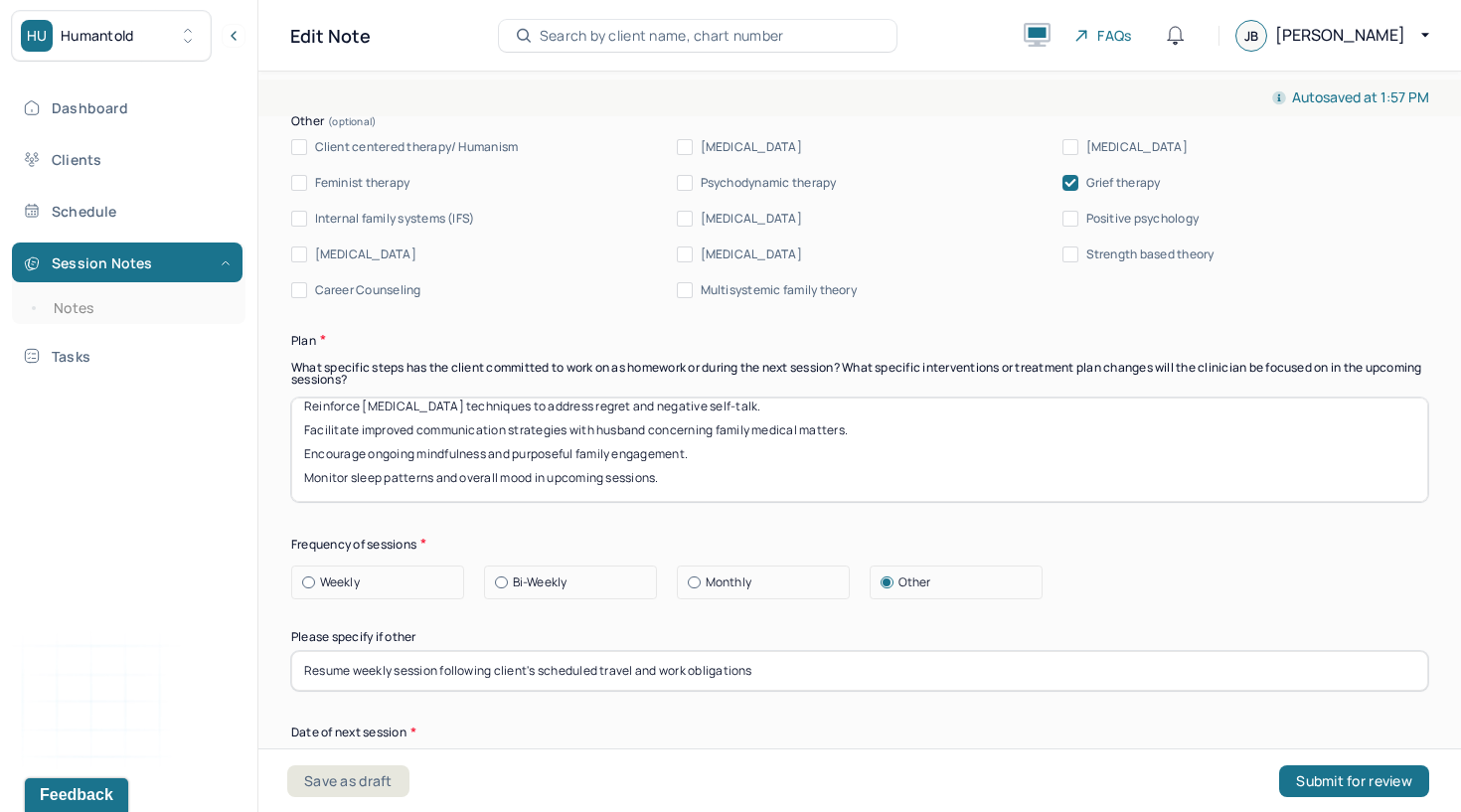 drag, startPoint x: 304, startPoint y: 381, endPoint x: 302, endPoint y: 505, distance: 124.016 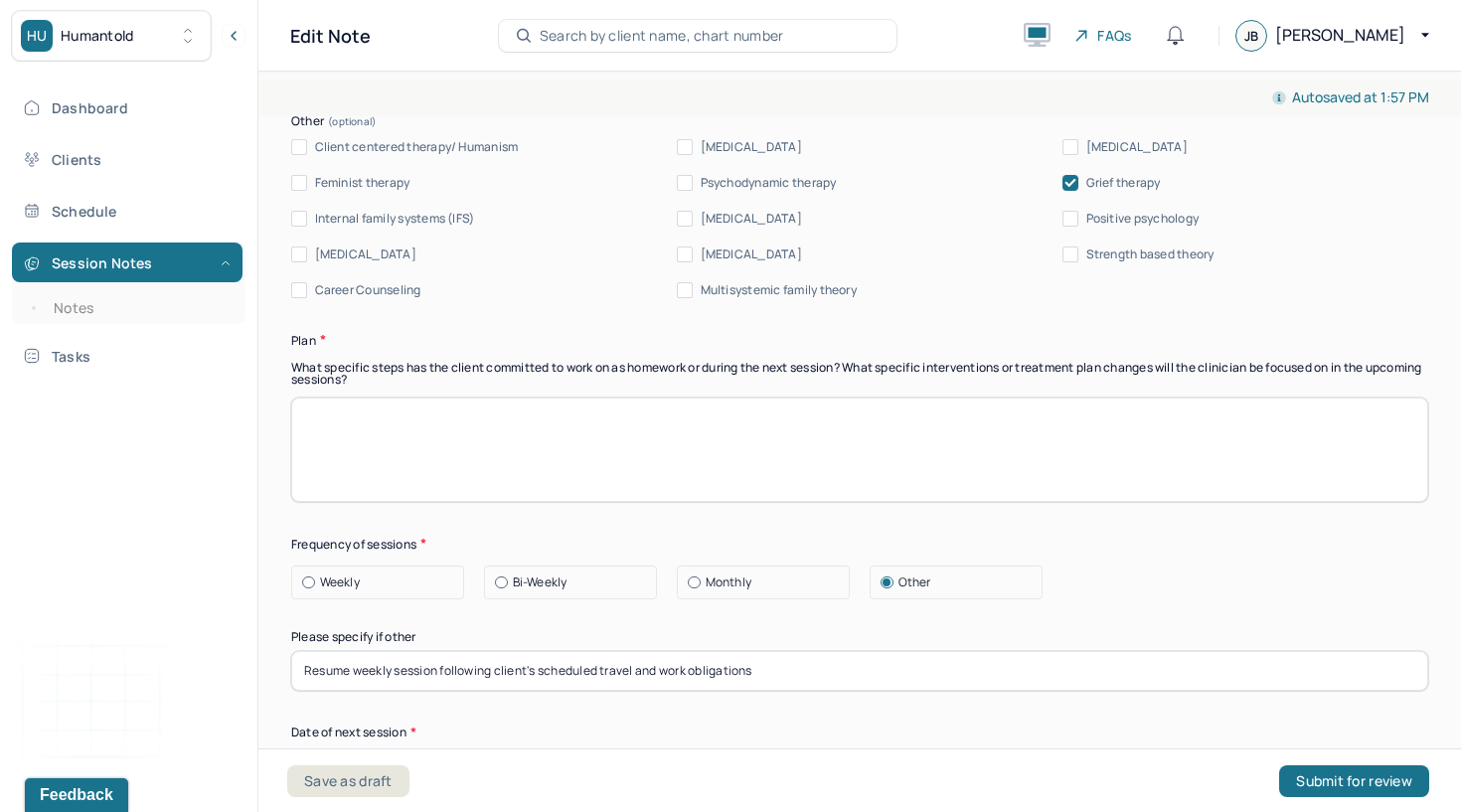 paste on "Continue to provide emotional support and validation around academic disappointment and fertility challenges.
Explore strategies for managing expectations and improving communication with family members around support for childcare.
Identify short-term [MEDICAL_DATA] tools and coping strategies to reduce emotional overwhelm.
Prepare client for upcoming fertility procedure with grounding techniques and emotional check-ins.
Follow up next session to assess emotional impact of fertility procedure and continue processing family dynamics." 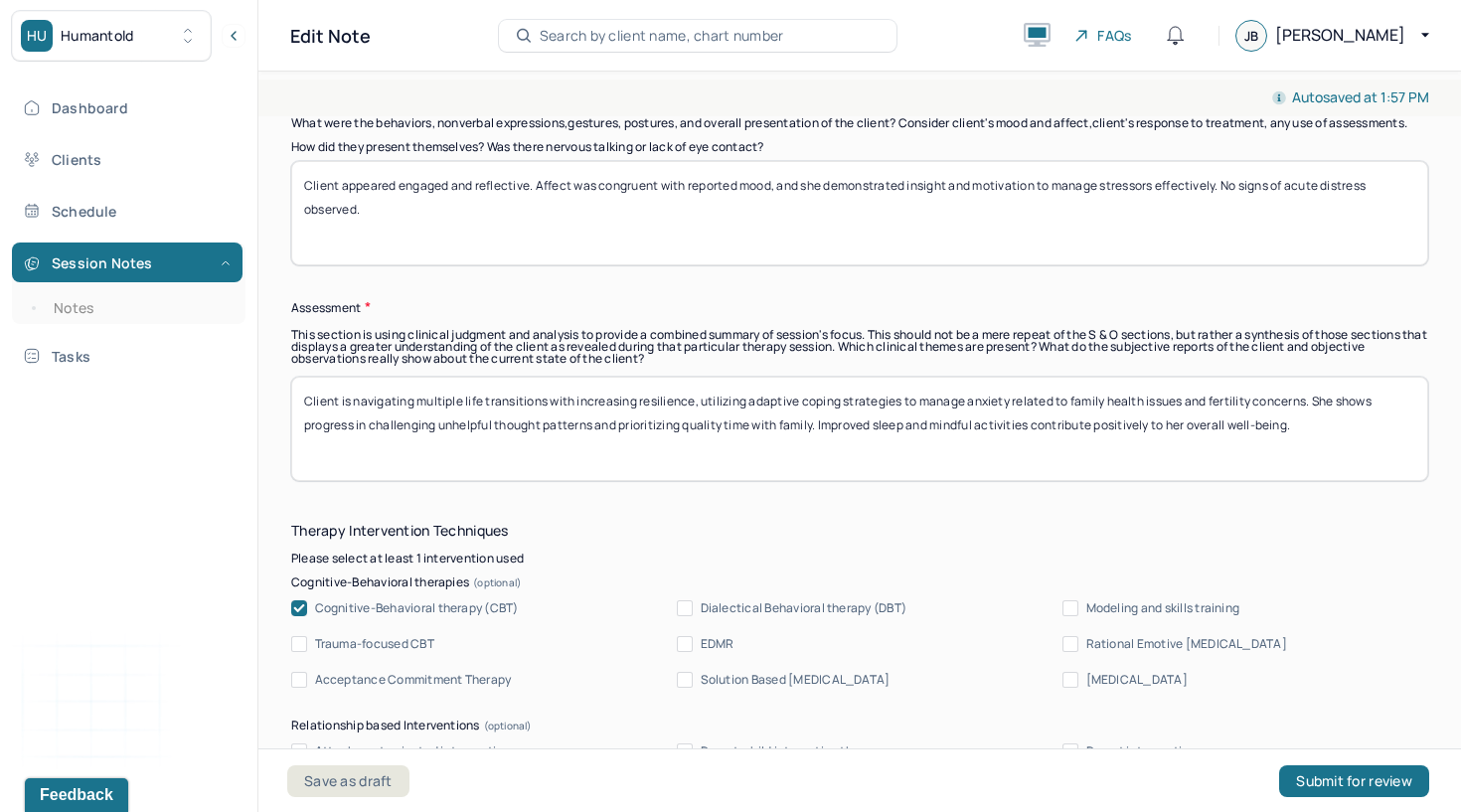 scroll, scrollTop: 1702, scrollLeft: 0, axis: vertical 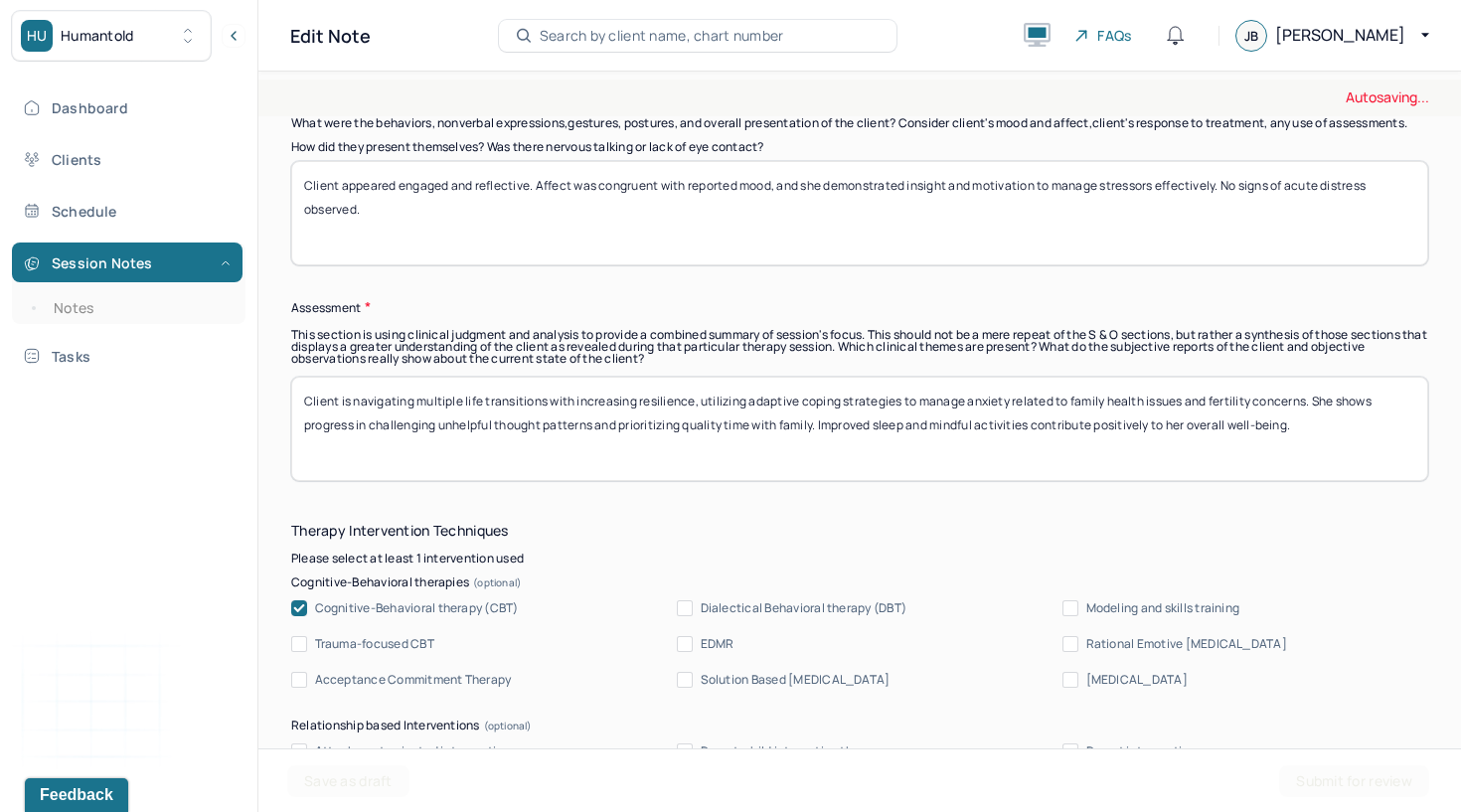 type on "Continue to provide emotional support and validation around academic disappointment and fertility challenges.
Explore strategies for managing expectations and improving communication with family members around support for childcare.
Identify short-term [MEDICAL_DATA] tools and coping strategies to reduce emotional overwhelm.
Prepare client for upcoming fertility procedure with grounding techniques and emotional check-ins.
Follow up next session to assess emotional impact of fertility procedure and continue processing family dynamics." 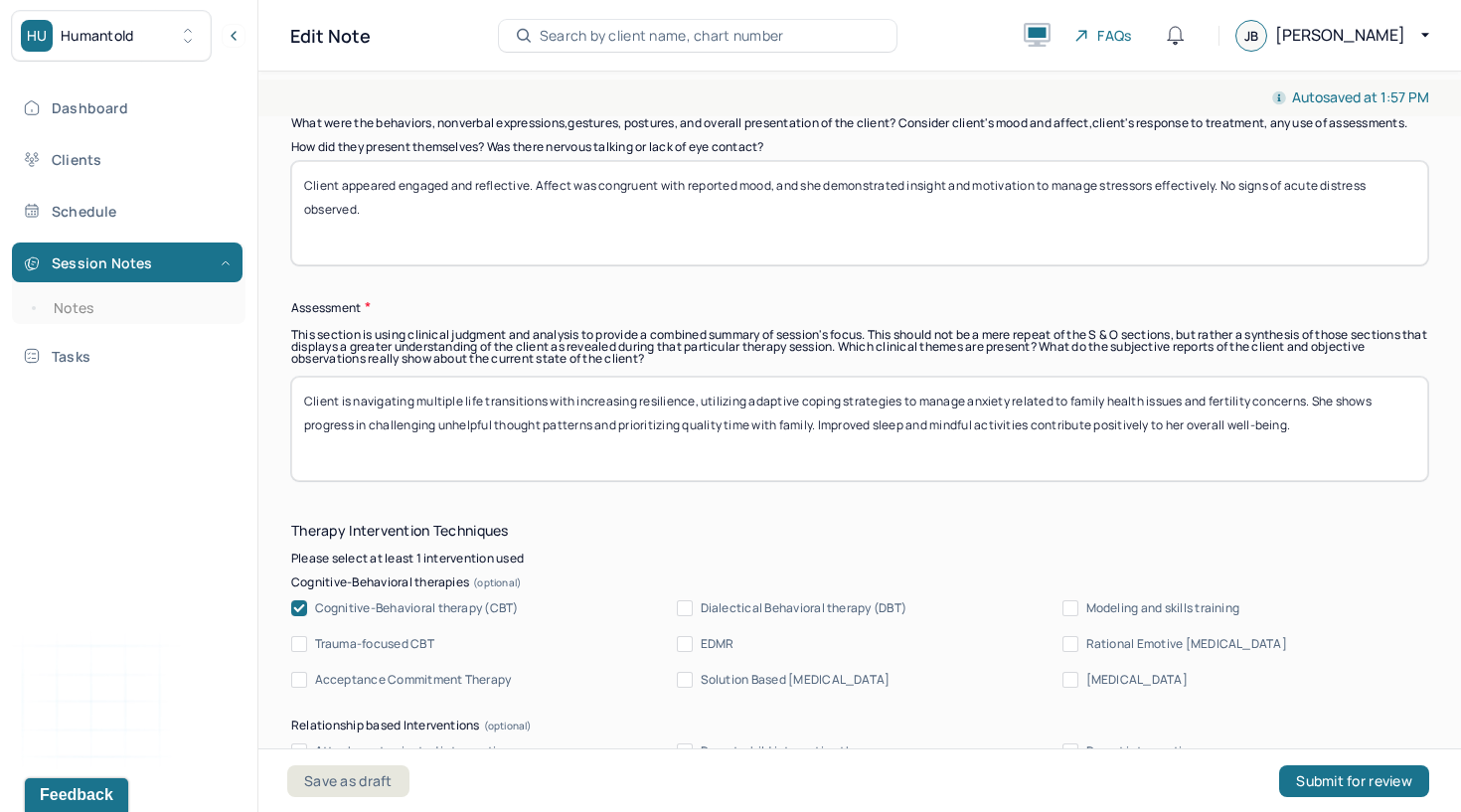 drag, startPoint x: 304, startPoint y: 362, endPoint x: 310, endPoint y: 444, distance: 82.21922 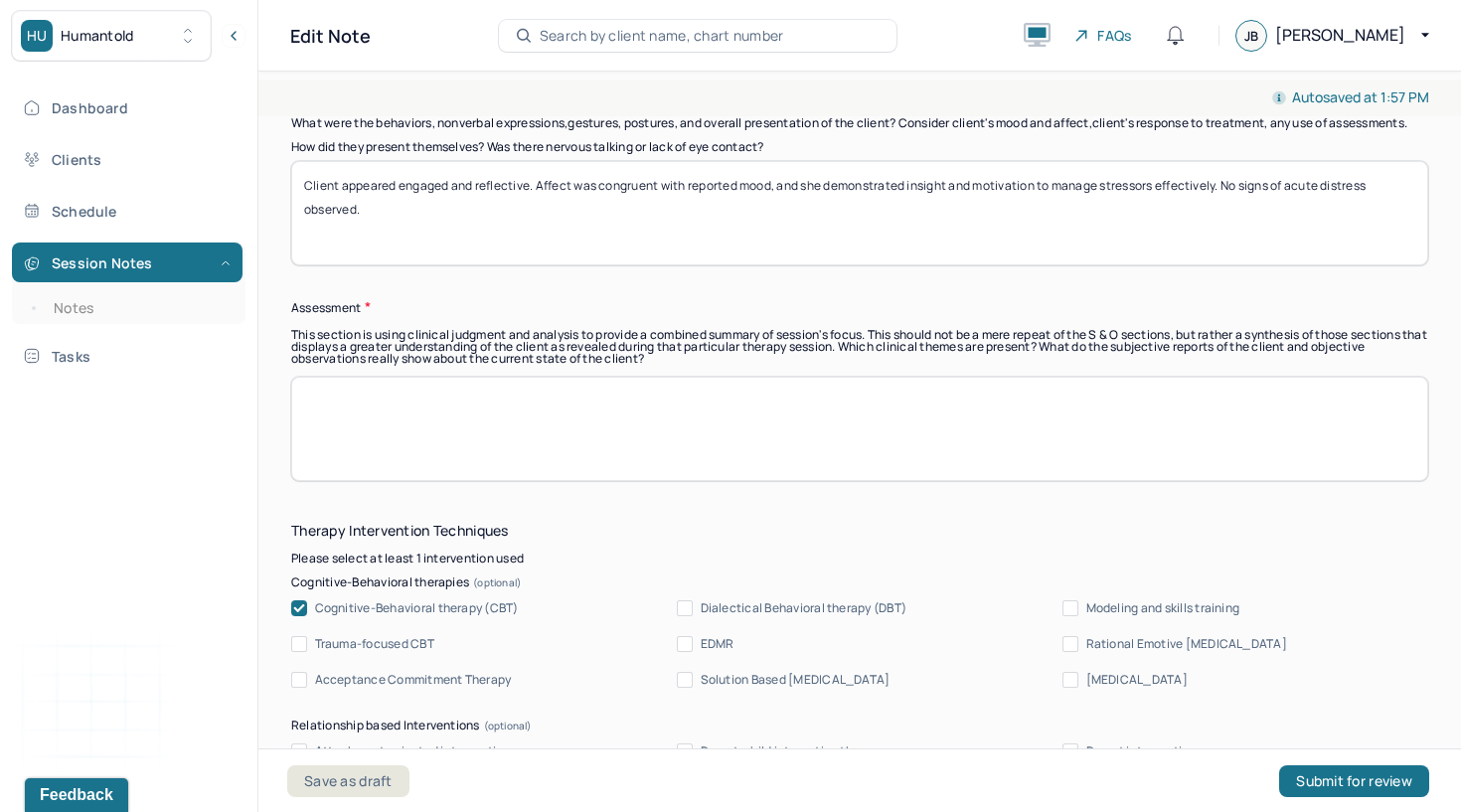 paste on "Client is experiencing cumulative stress from multiple sources—academic disappointment, family caregiving strain, parenting coordination challenges, and fertility-related anxiety. Despite the intensity of current stressors, the client continues to show insight and emotional awareness, and remains committed to therapeutic work." 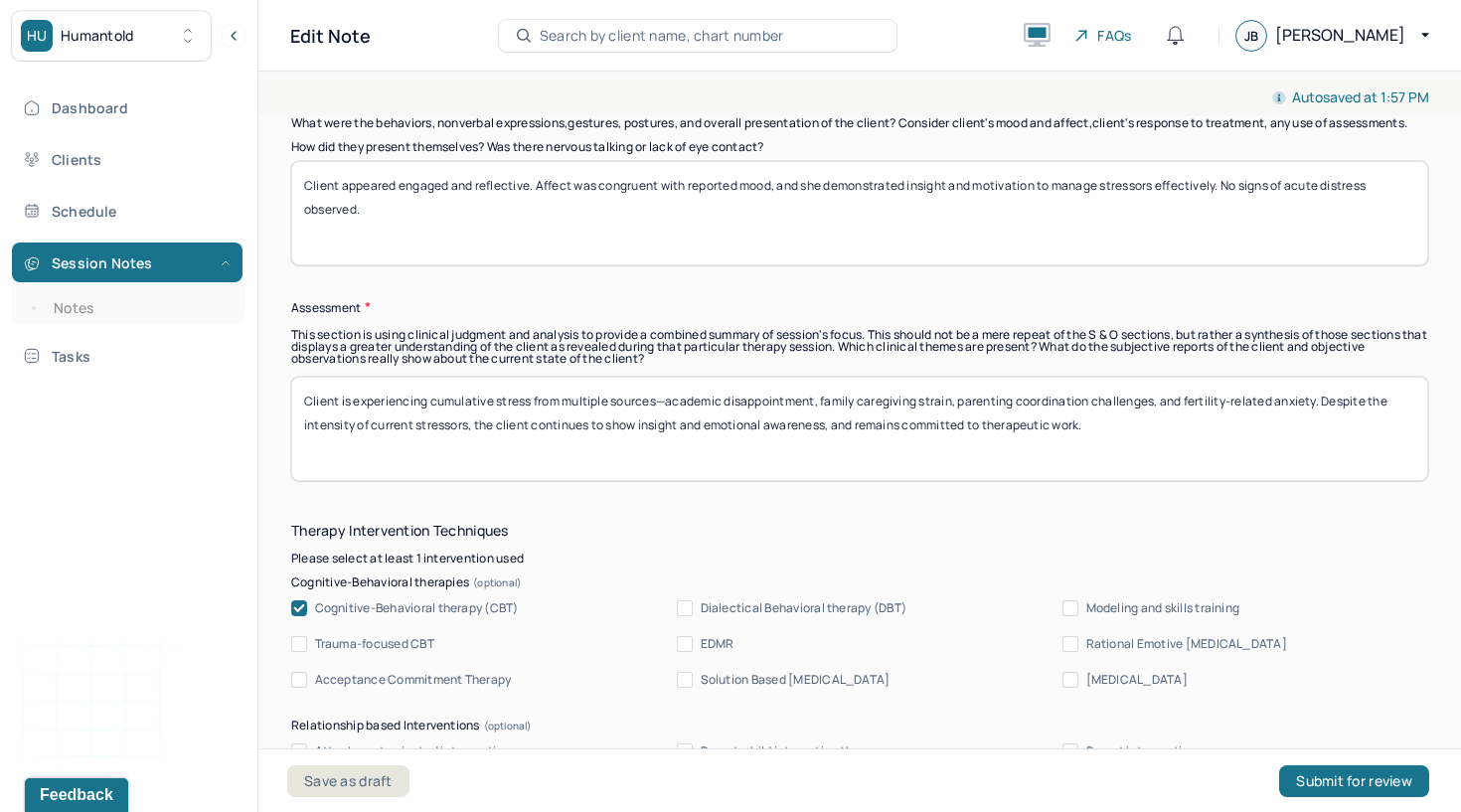 type on "Client is experiencing cumulative stress from multiple sources—academic disappointment, family caregiving strain, parenting coordination challenges, and fertility-related anxiety. Despite the intensity of current stressors, the client continues to show insight and emotional awareness, and remains committed to therapeutic work." 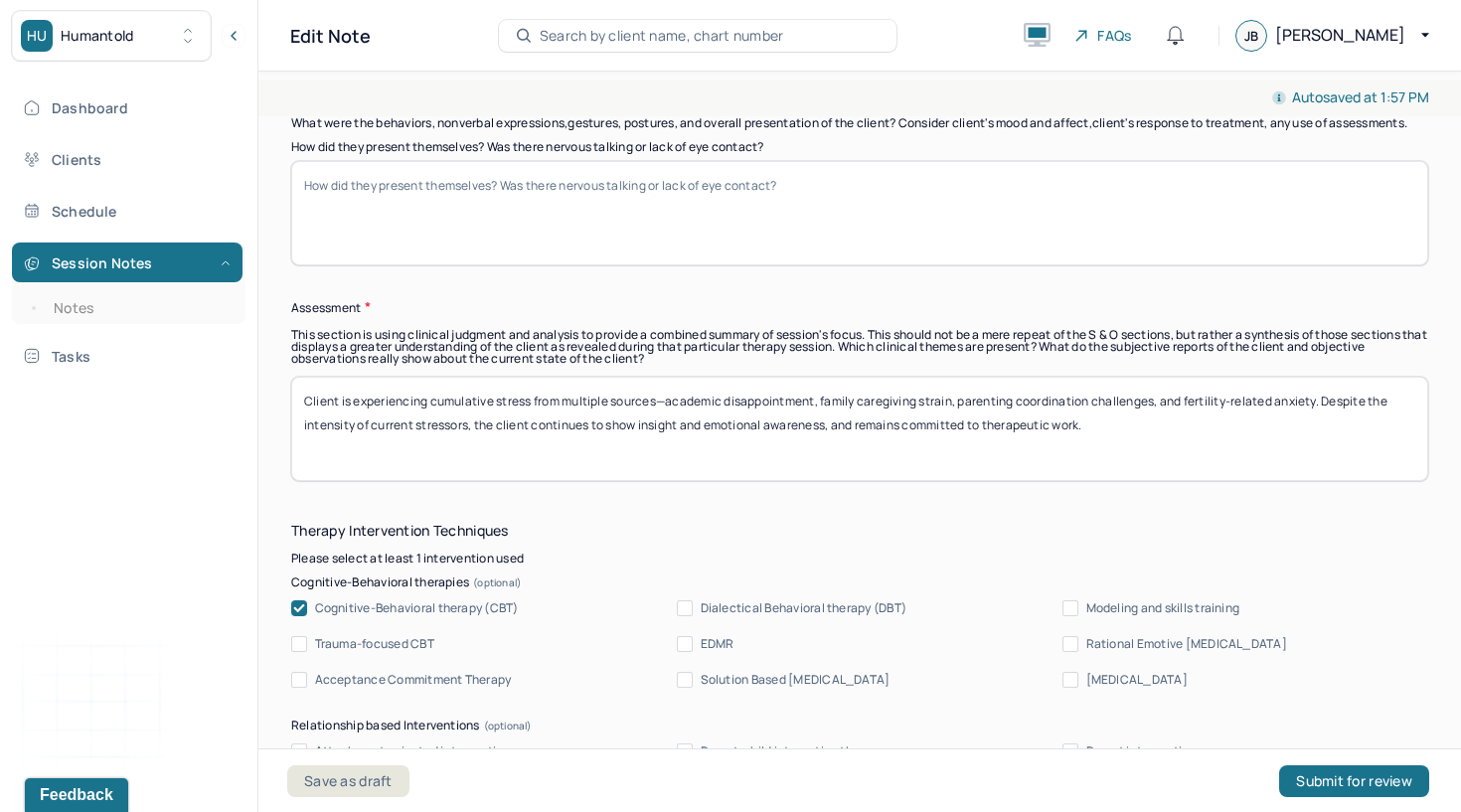 paste on "Client appeared visibly stressed and emotionally fatigued during the session but remained engaged in discussion. Affect was congruent with the topics explored. She verbalized a range of emotions, including resentment, worry, and overwhelm, while maintaining insight into the interconnectedness of her current life stressors." 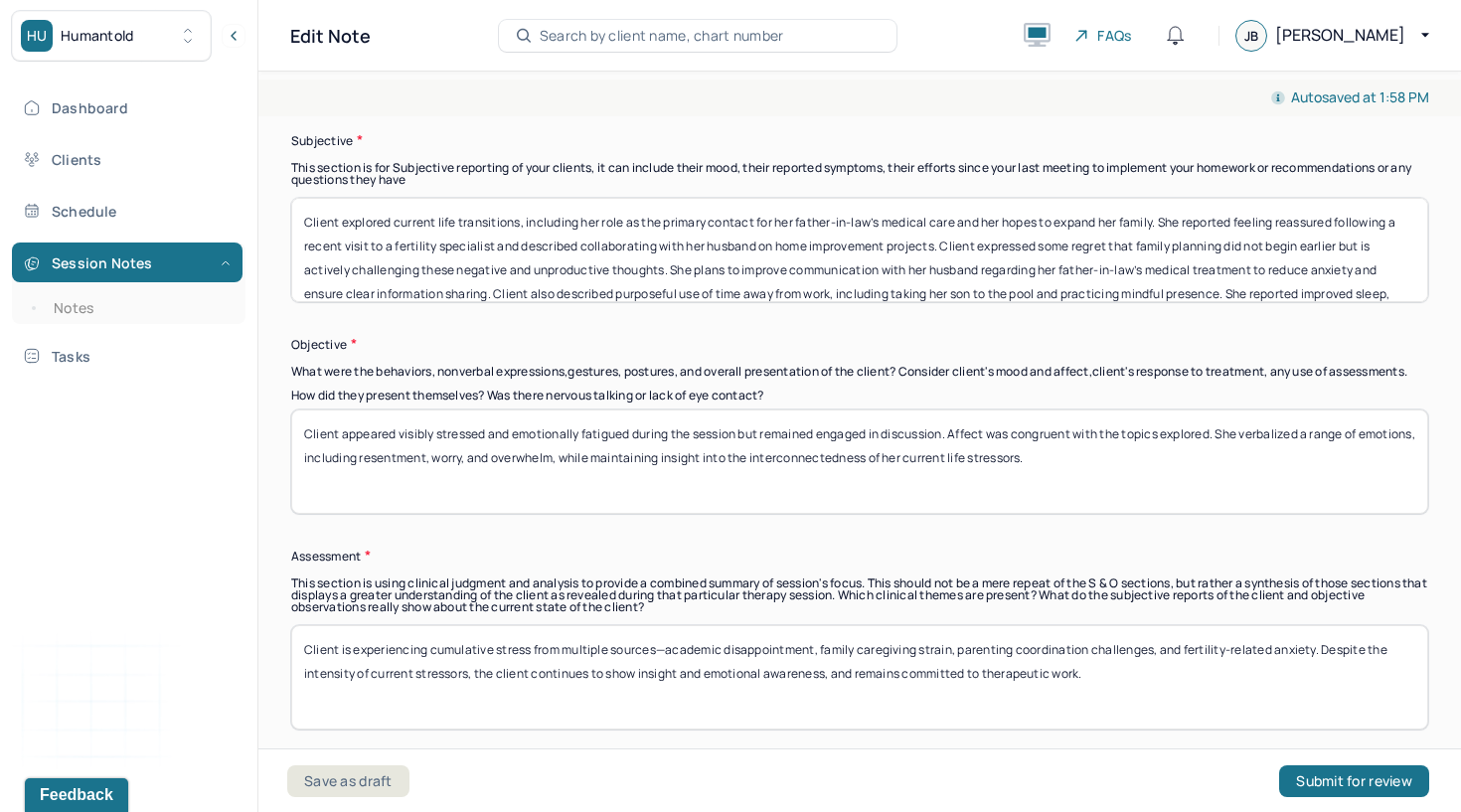 scroll, scrollTop: 1451, scrollLeft: 0, axis: vertical 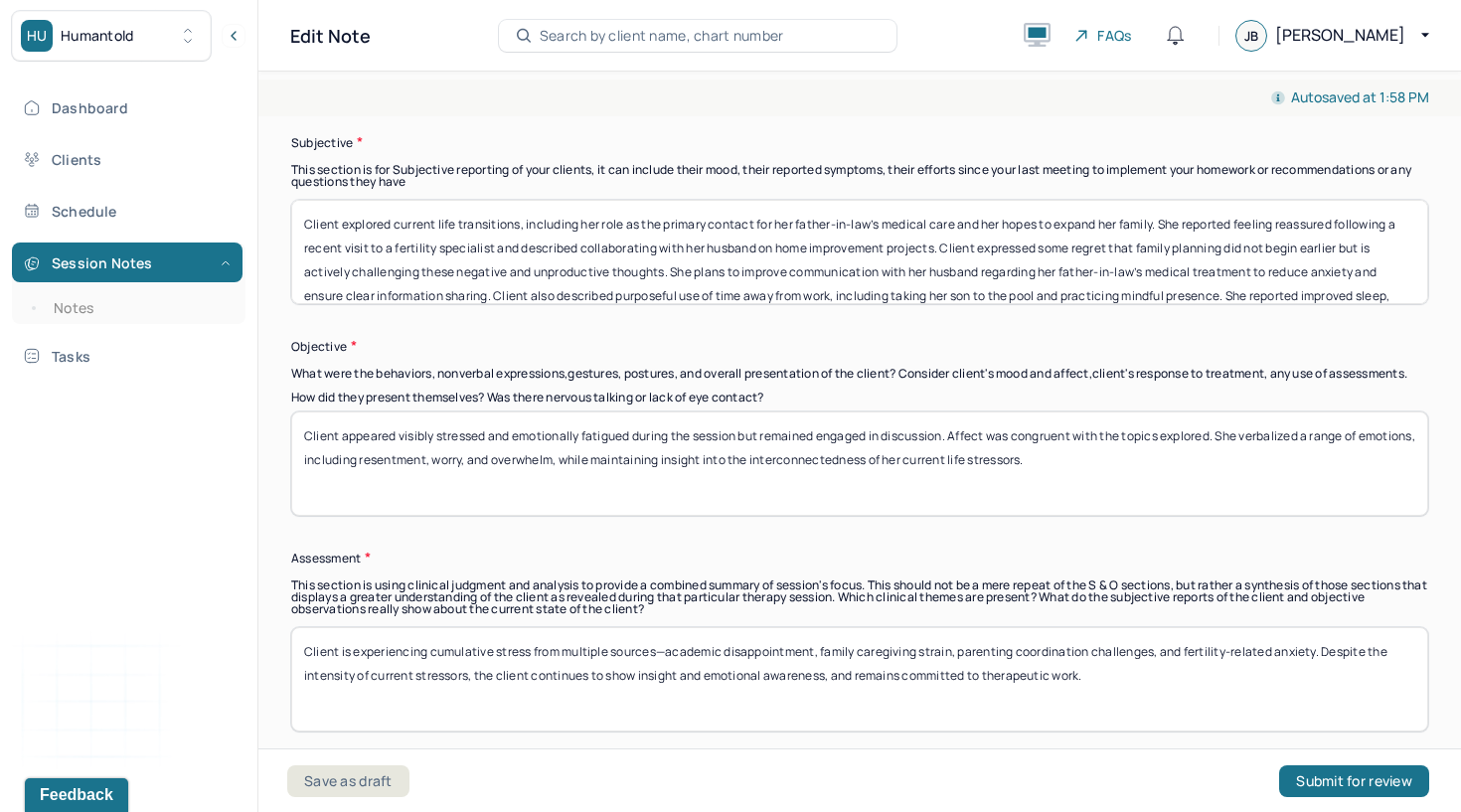 type on "Client appeared visibly stressed and emotionally fatigued during the session but remained engaged in discussion. Affect was congruent with the topics explored. She verbalized a range of emotions, including resentment, worry, and overwhelm, while maintaining insight into the interconnectedness of her current life stressors." 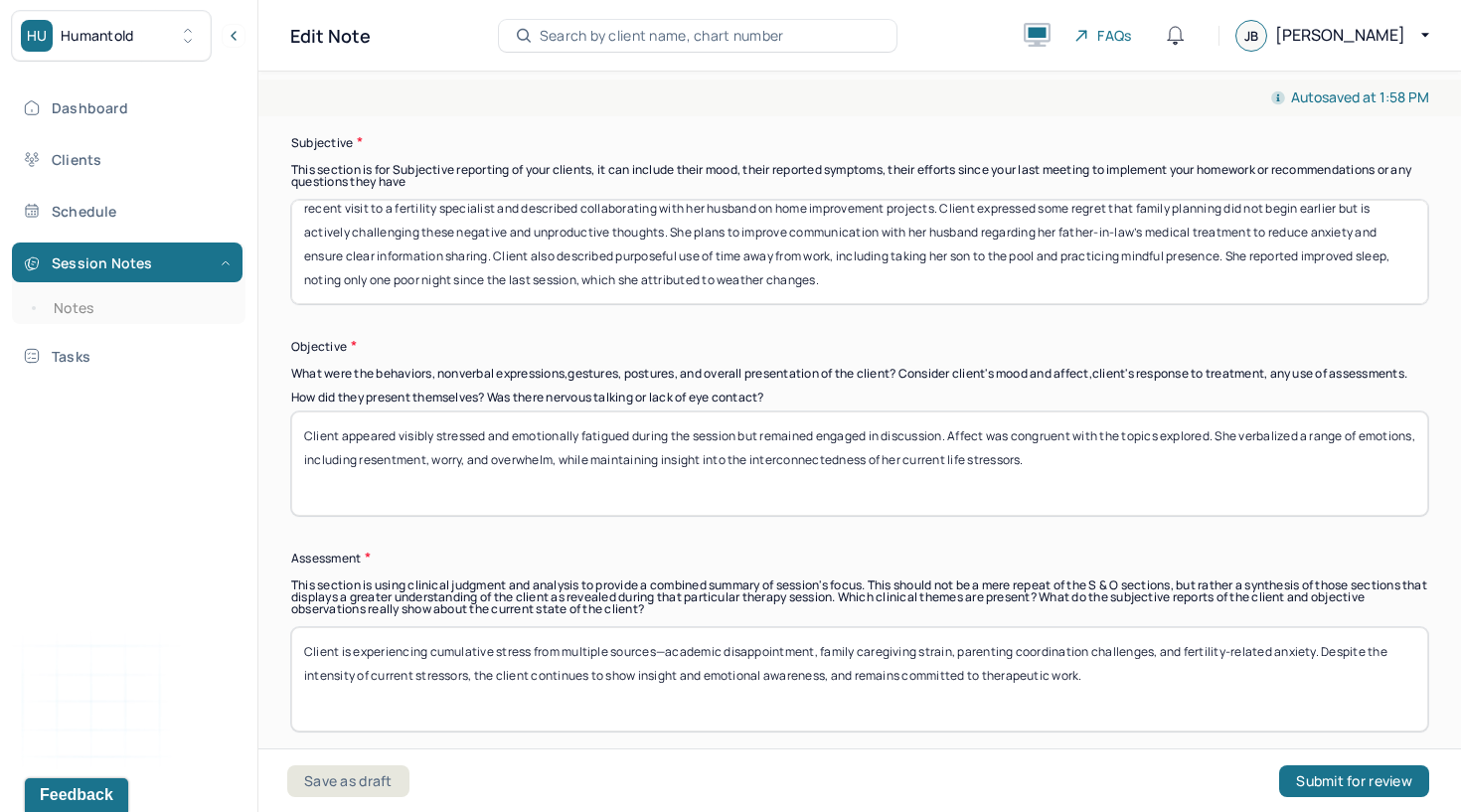 drag, startPoint x: 305, startPoint y: 177, endPoint x: 316, endPoint y: 336, distance: 159.38005 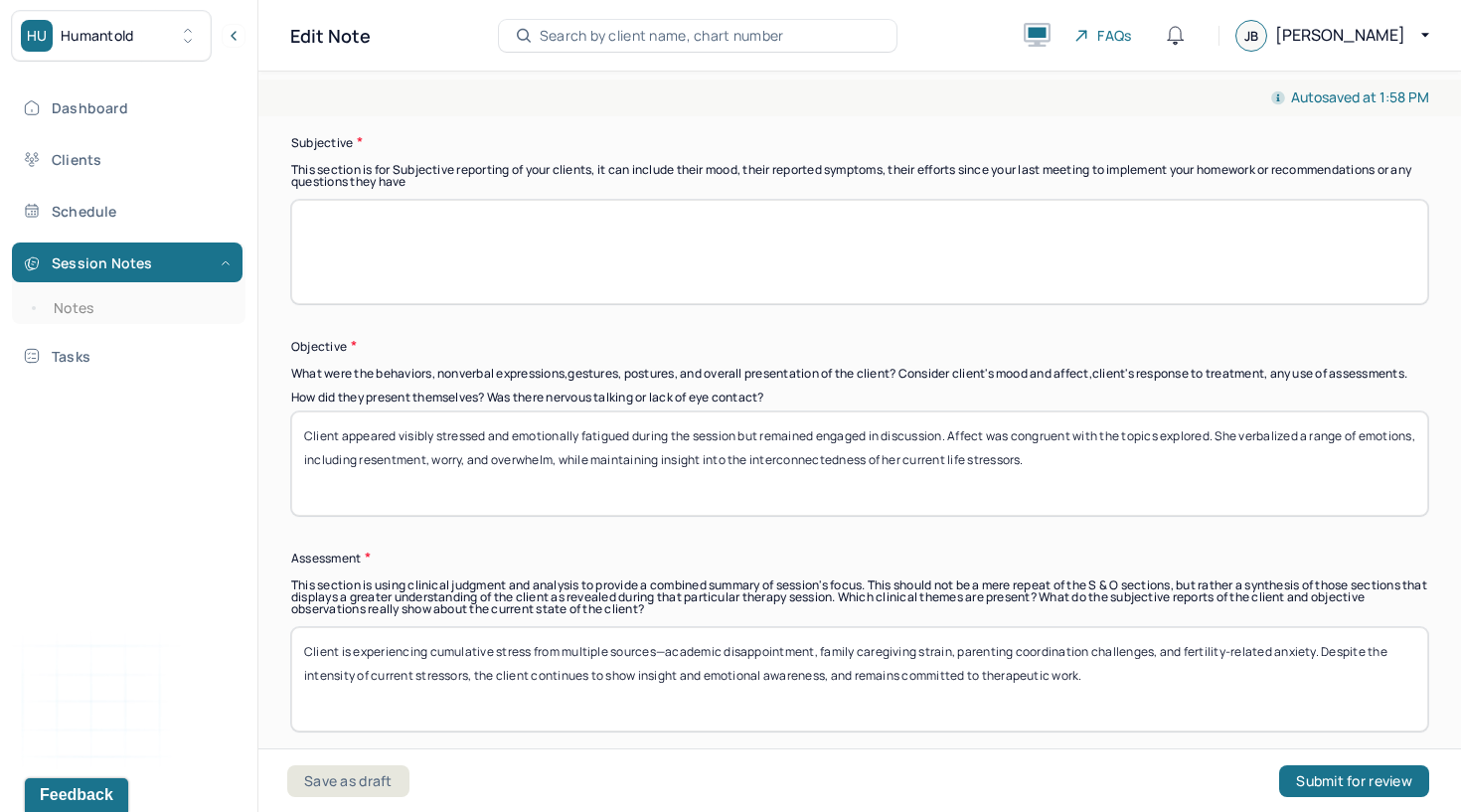 scroll, scrollTop: 0, scrollLeft: 0, axis: both 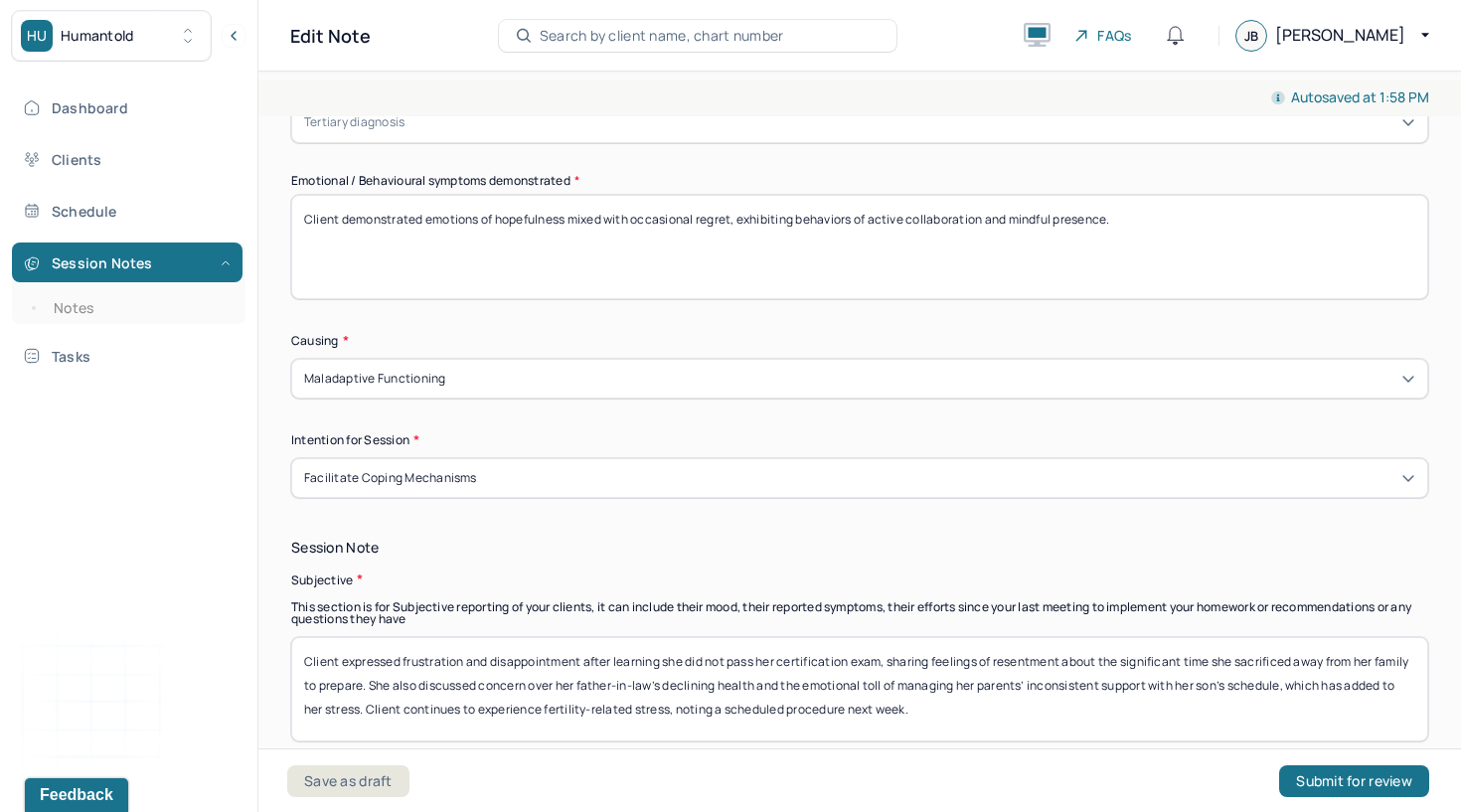 type on "Client expressed frustration and disappointment after learning she did not pass her certification exam, sharing feelings of resentment about the significant time she sacrificed away from her family to prepare. She also discussed concern over her father-in-law’s declining health and the emotional toll of managing her parents’ inconsistent support with her son’s schedule, which has added to her stress. Client continues to experience fertility-related stress, noting a scheduled procedure next week." 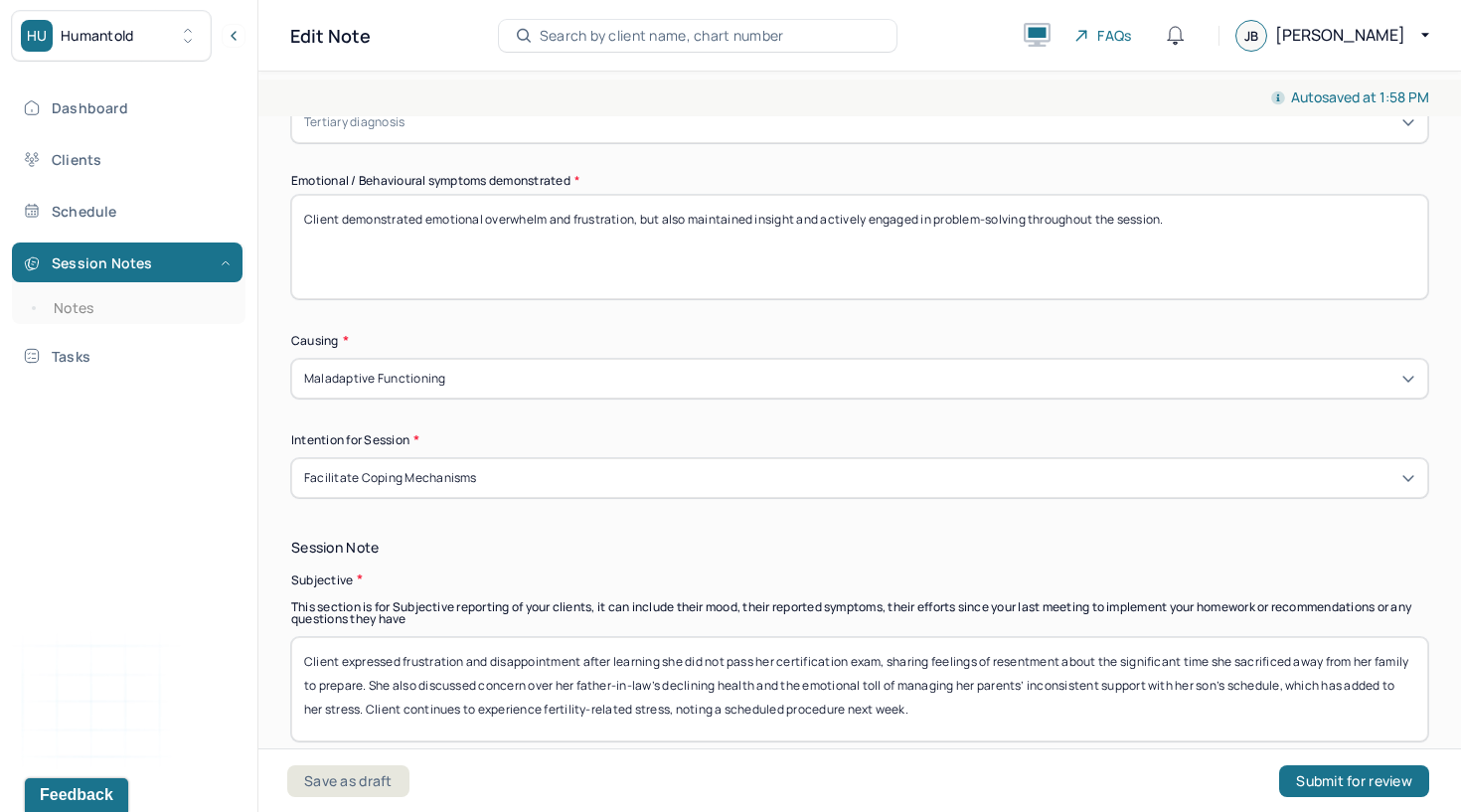 scroll, scrollTop: 468, scrollLeft: 0, axis: vertical 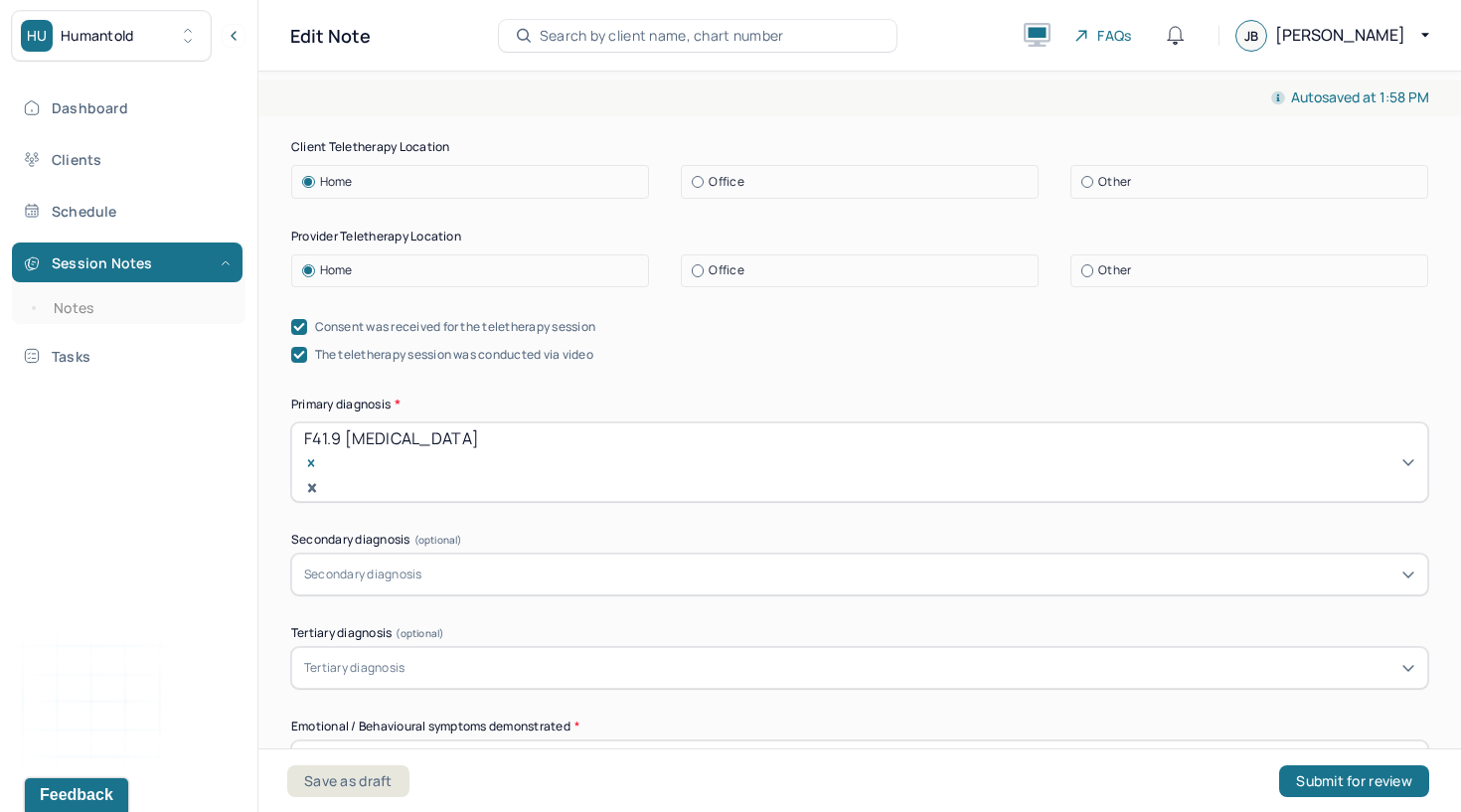 type on "Client demonstrated emotional overwhelm and frustration, but also maintained insight and actively engaged in problem-solving throughout the session." 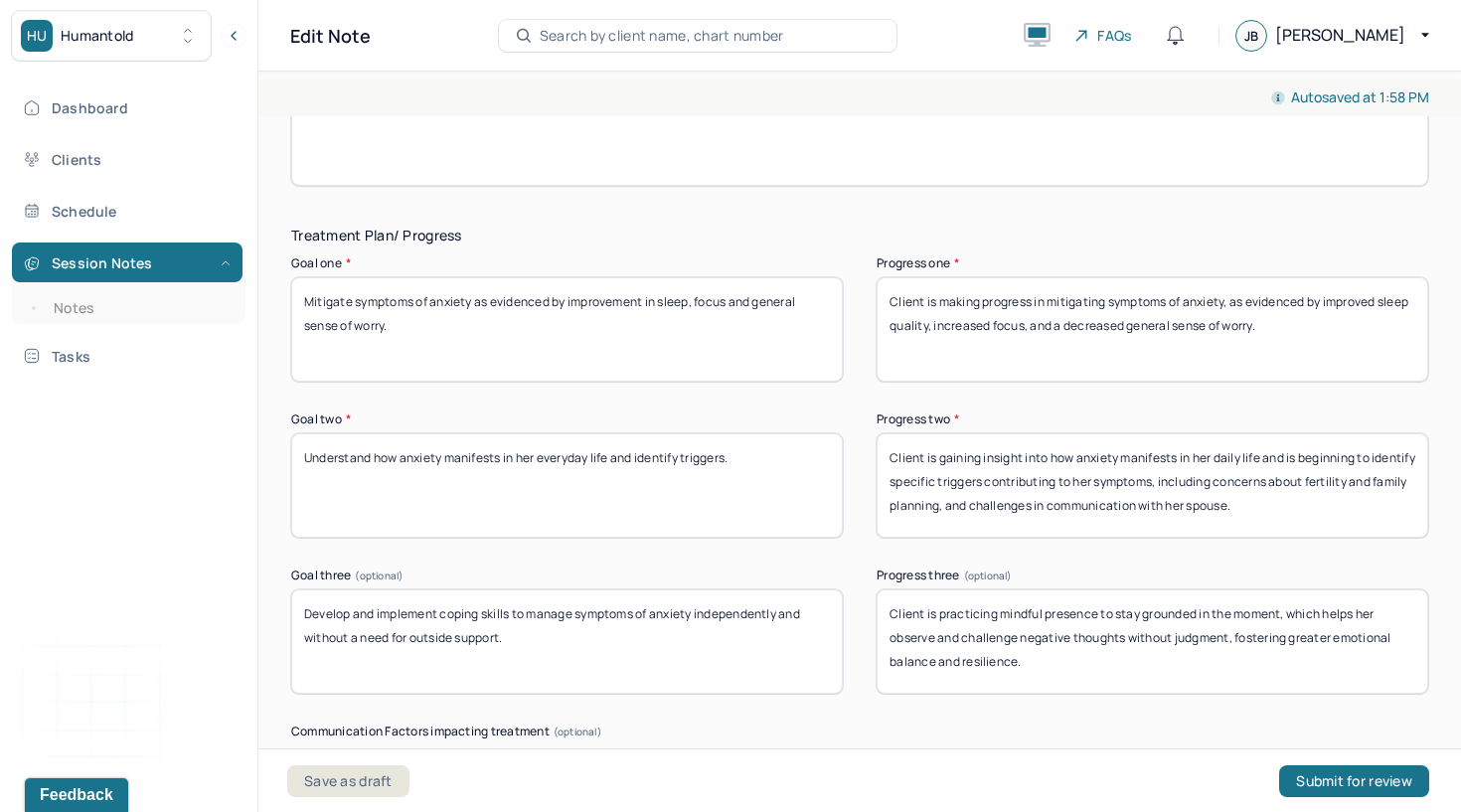 scroll, scrollTop: 3341, scrollLeft: 0, axis: vertical 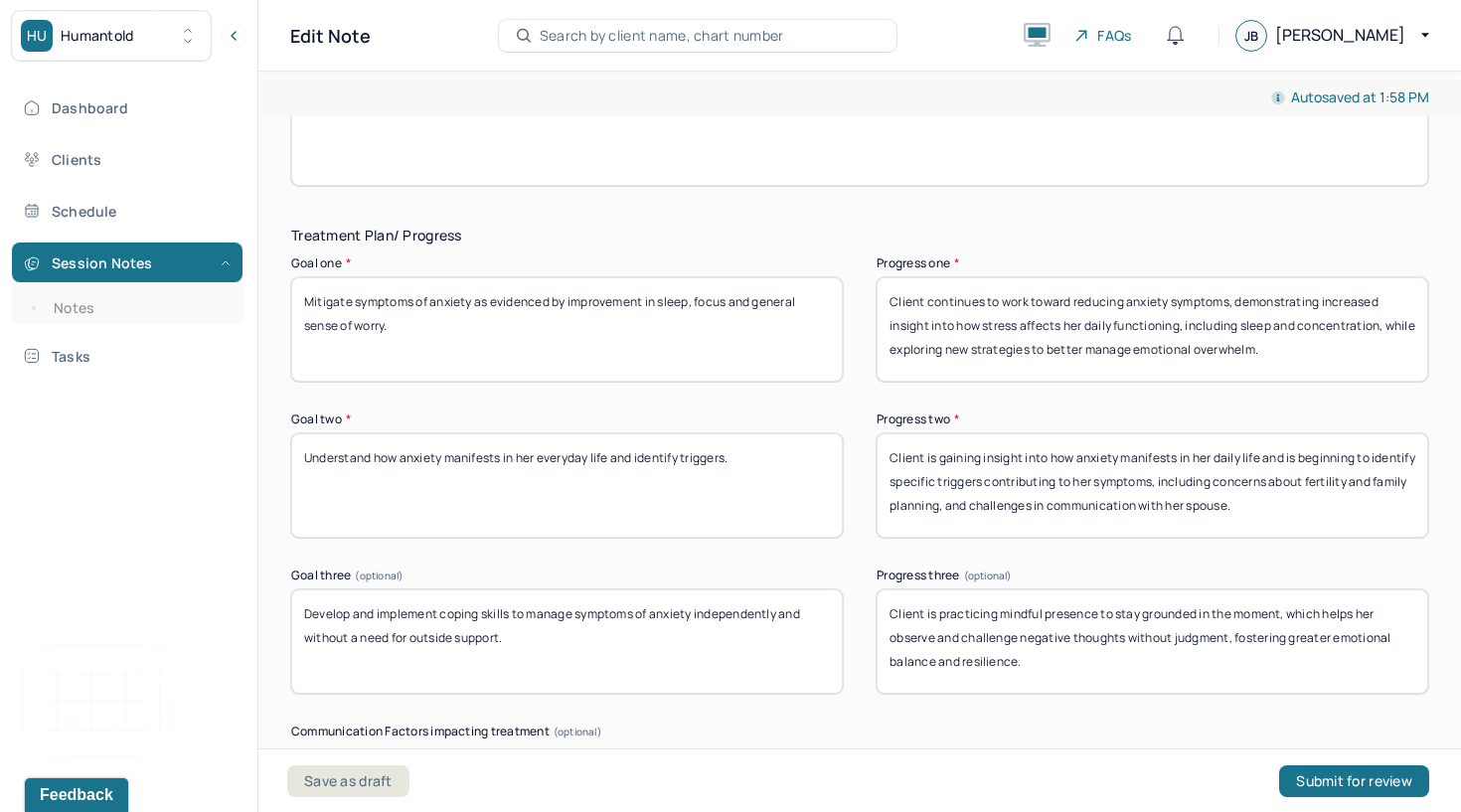type on "Client continues to work toward reducing anxiety symptoms, demonstrating increased insight into how stress affects her daily functioning, including sleep and concentration, while exploring new strategies to better manage emotional overwhelm." 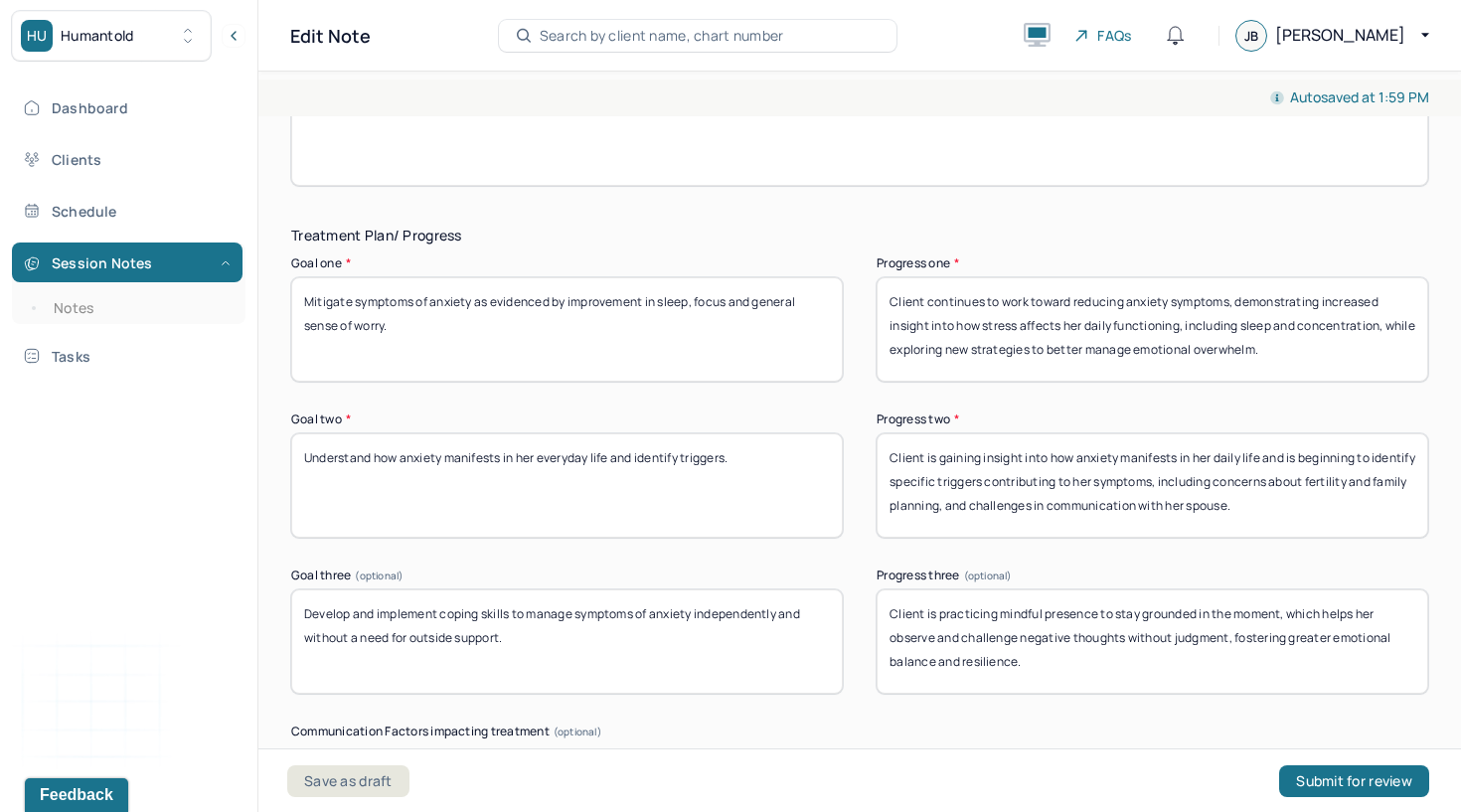 click on "Client is gaining insight into how anxiety manifests in her daily life and is beginning to identify specific triggers contributing to her symptoms, including concerns about fertility and family planning, and challenges in communication with her spouse." at bounding box center [1152, 485] 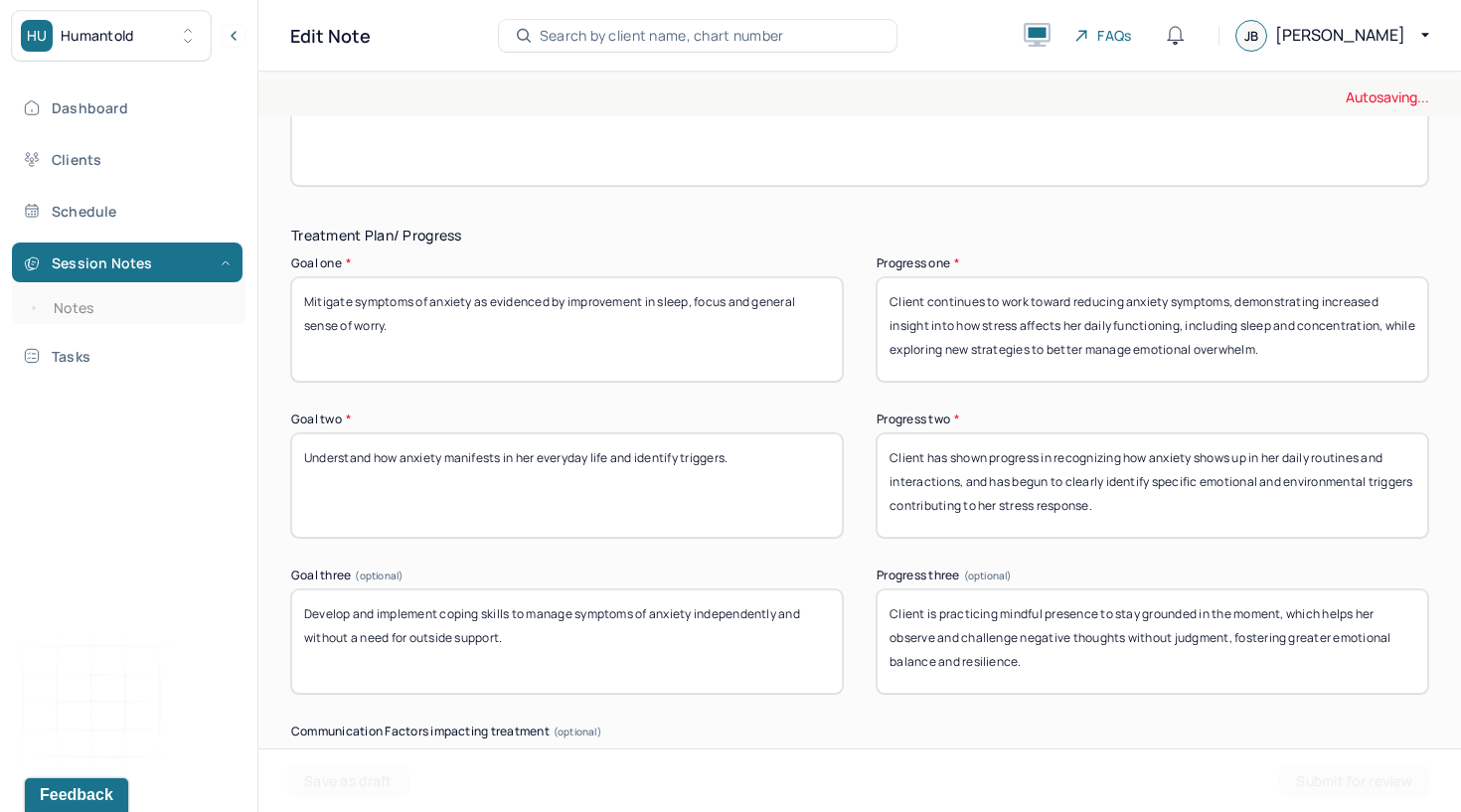 type on "Client has shown progress in recognizing how anxiety shows up in her daily routines and interactions, and has begun to clearly identify specific emotional and environmental triggers contributing to her stress response." 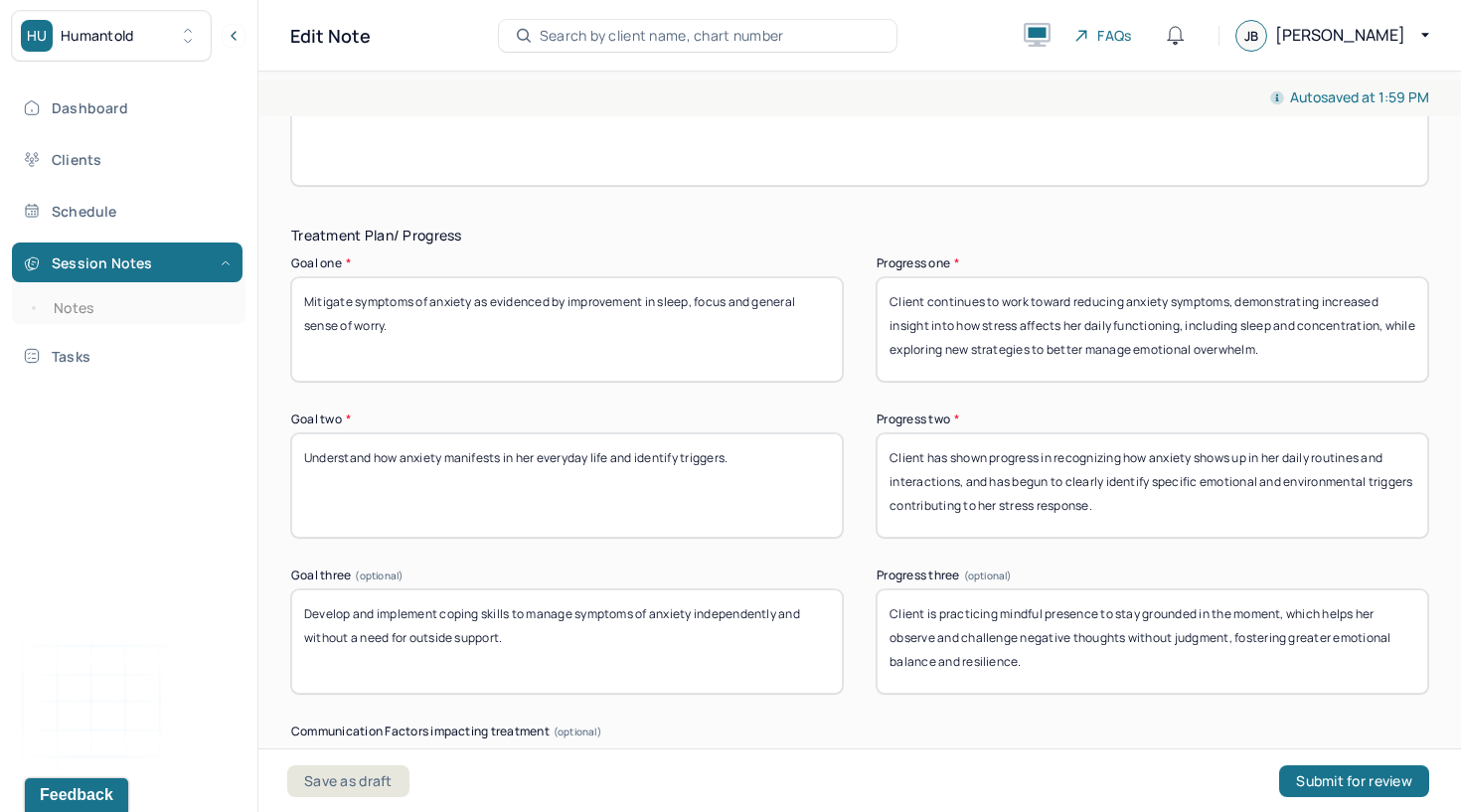click on "Develop and implement coping skills to manage symptoms of anxiety independently and without a need for outside support." at bounding box center (567, 641) 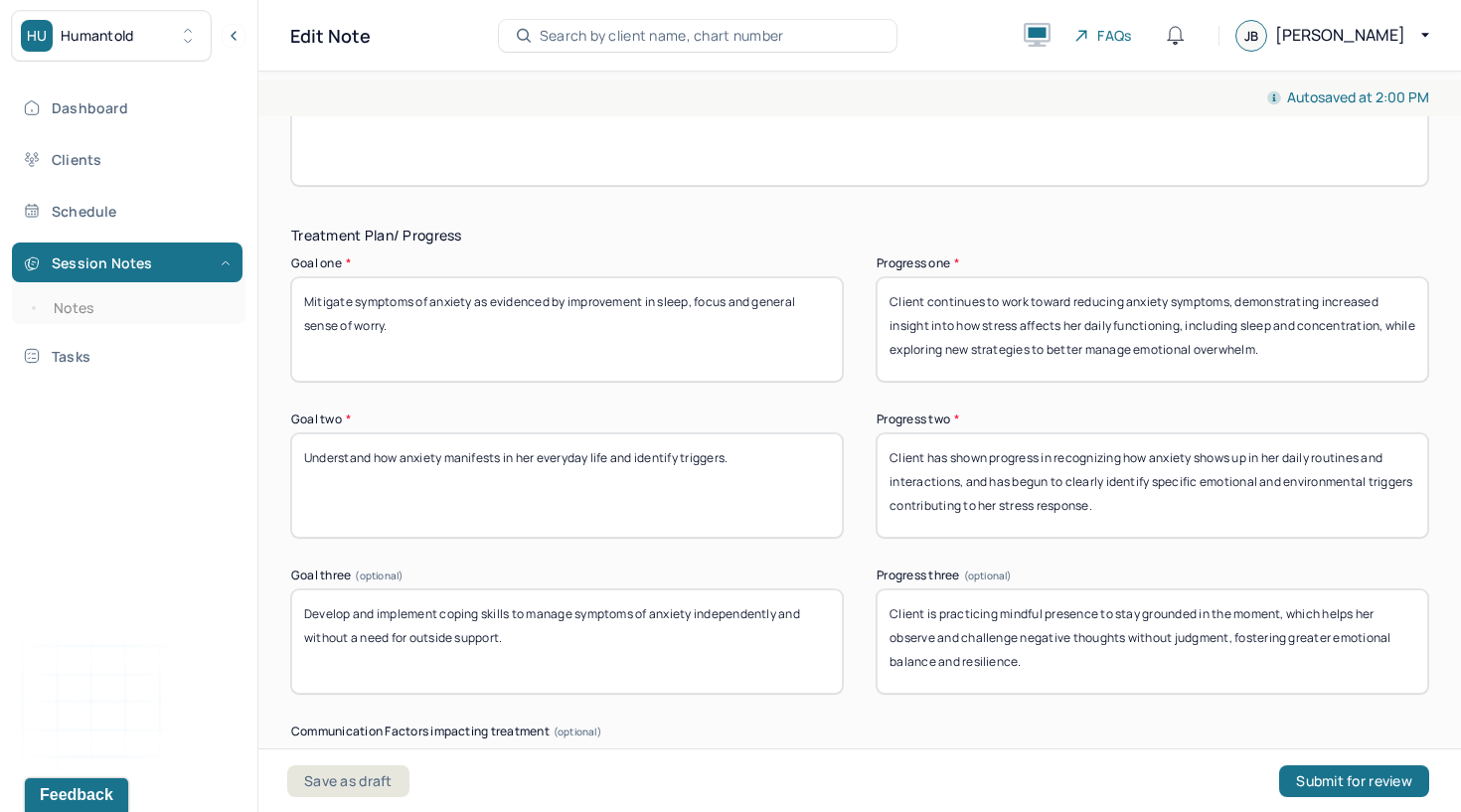 type on "Develop and implement coping skills to manage symptoms of anxiety independently and without a need for outside support." 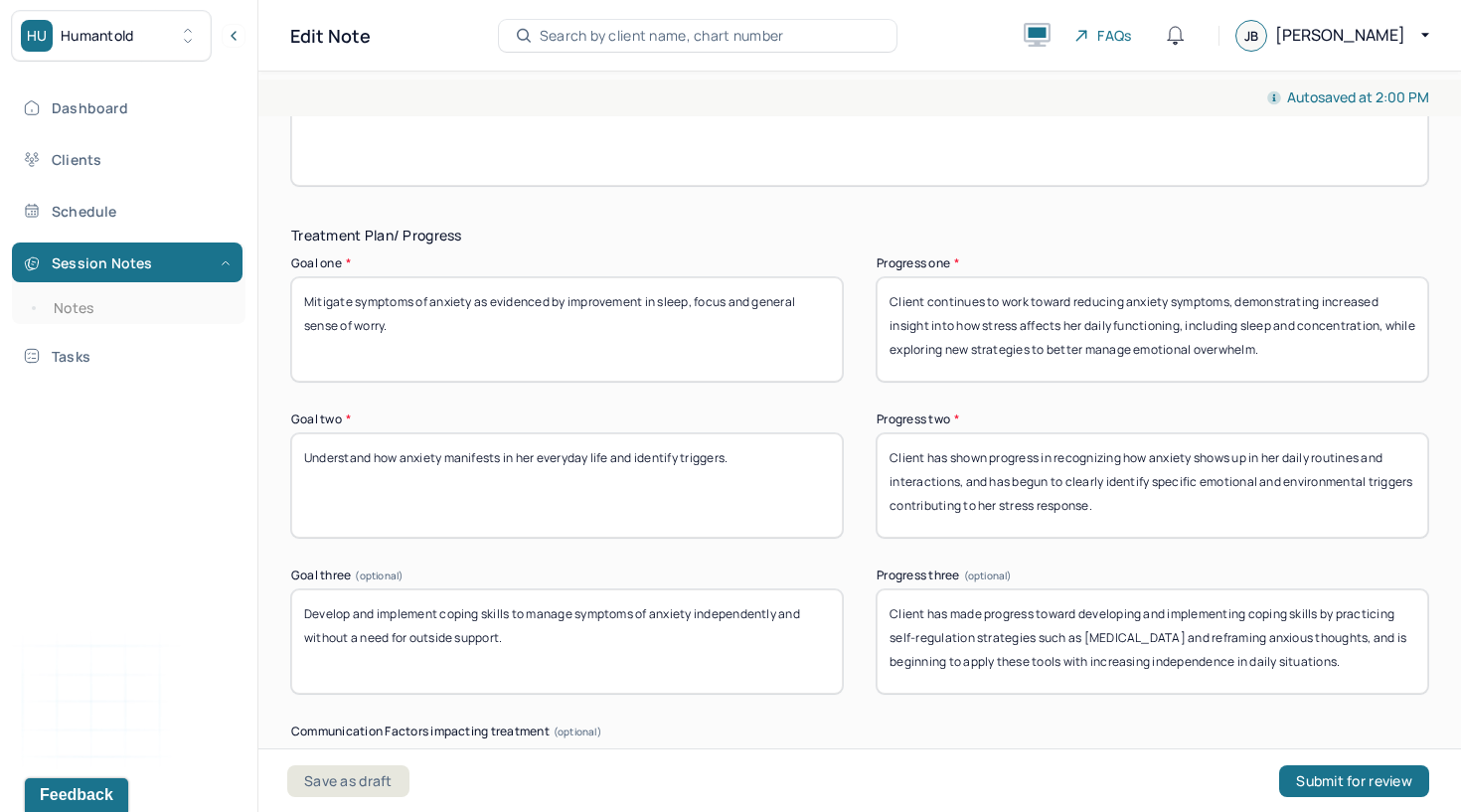 type on "Client has made progress toward developing and implementing coping skills by practicing self-regulation strategies such as [MEDICAL_DATA] and reframing anxious thoughts, and is beginning to apply these tools with increasing independence in daily situations." 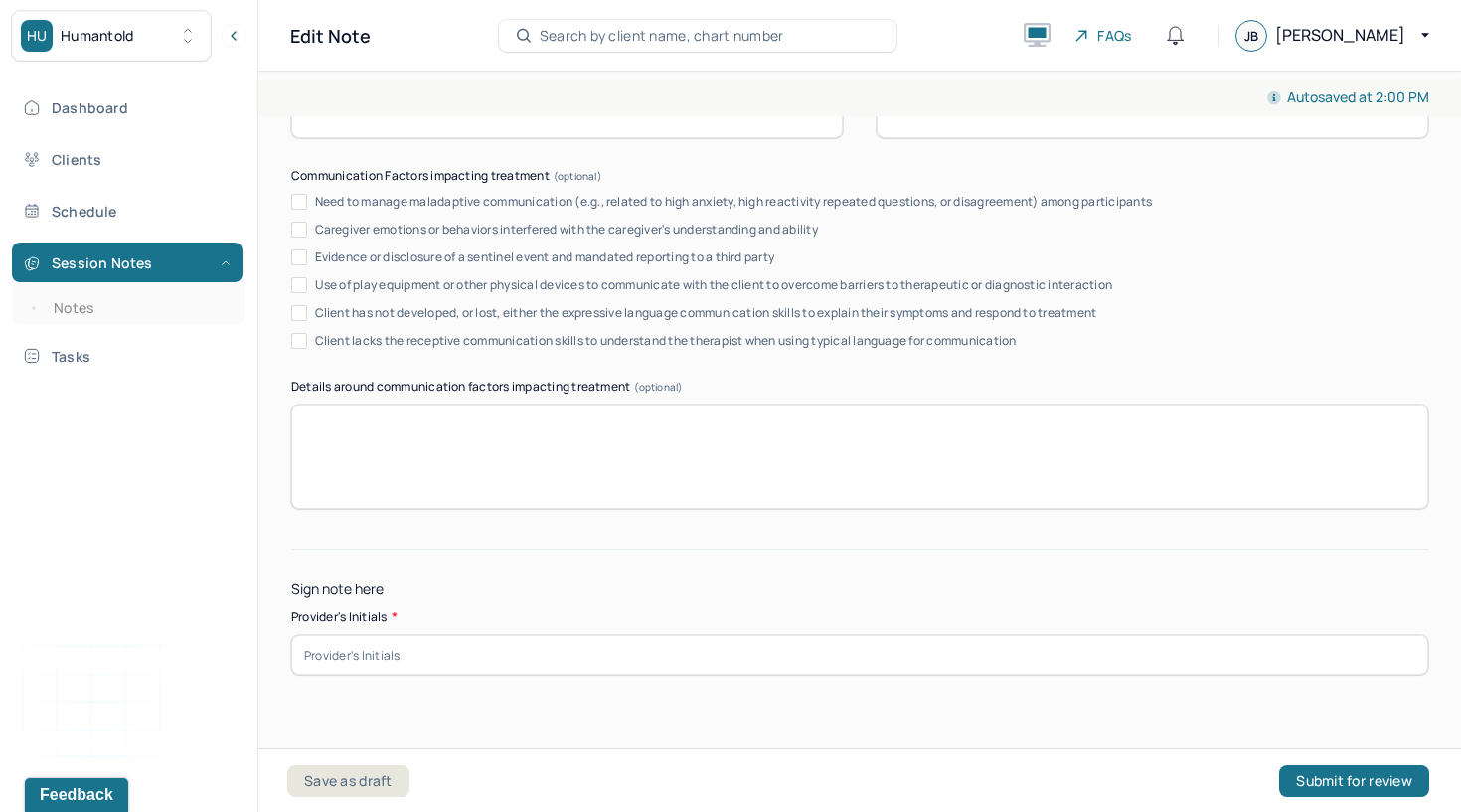 scroll, scrollTop: 3910, scrollLeft: 0, axis: vertical 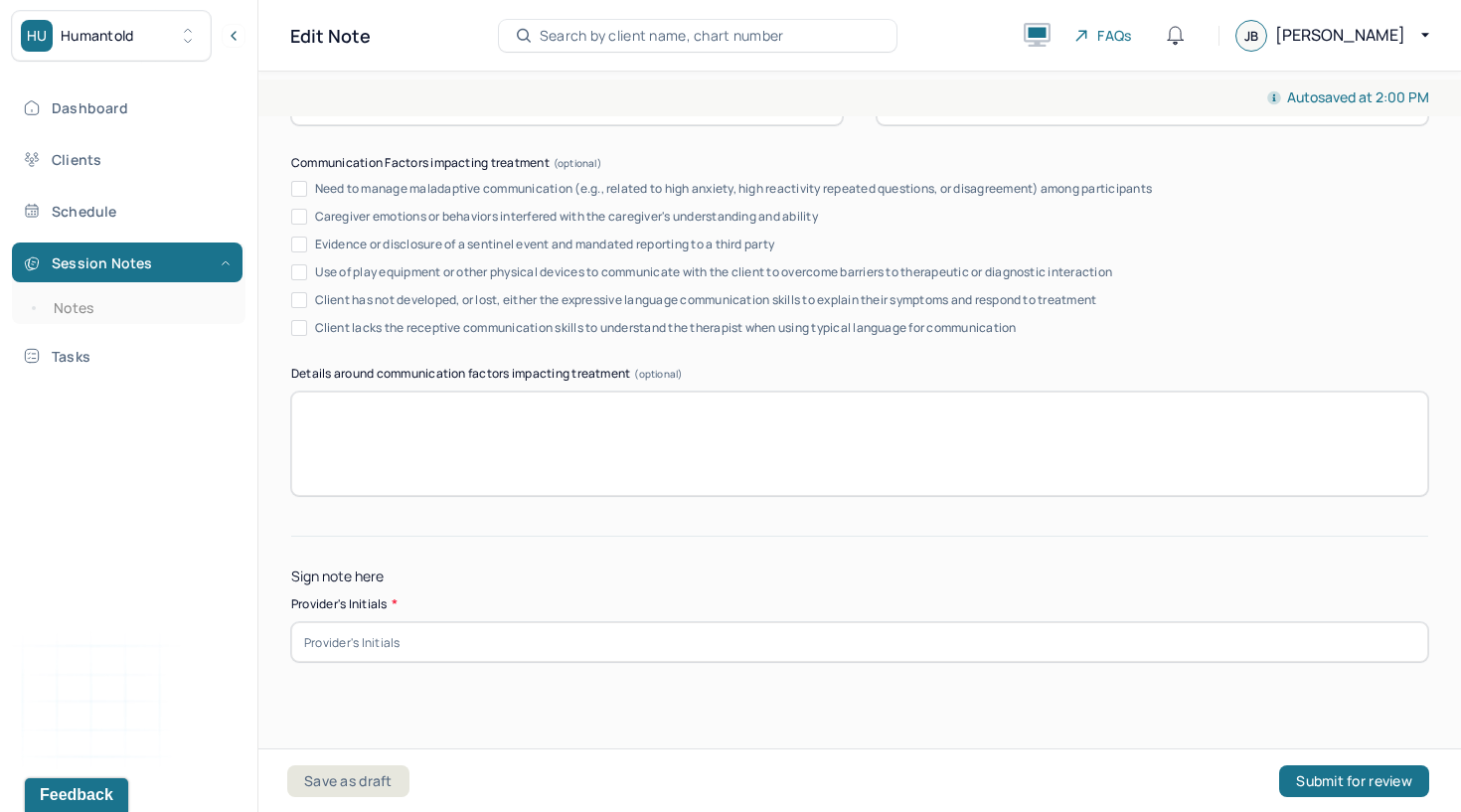 click at bounding box center (860, 642) 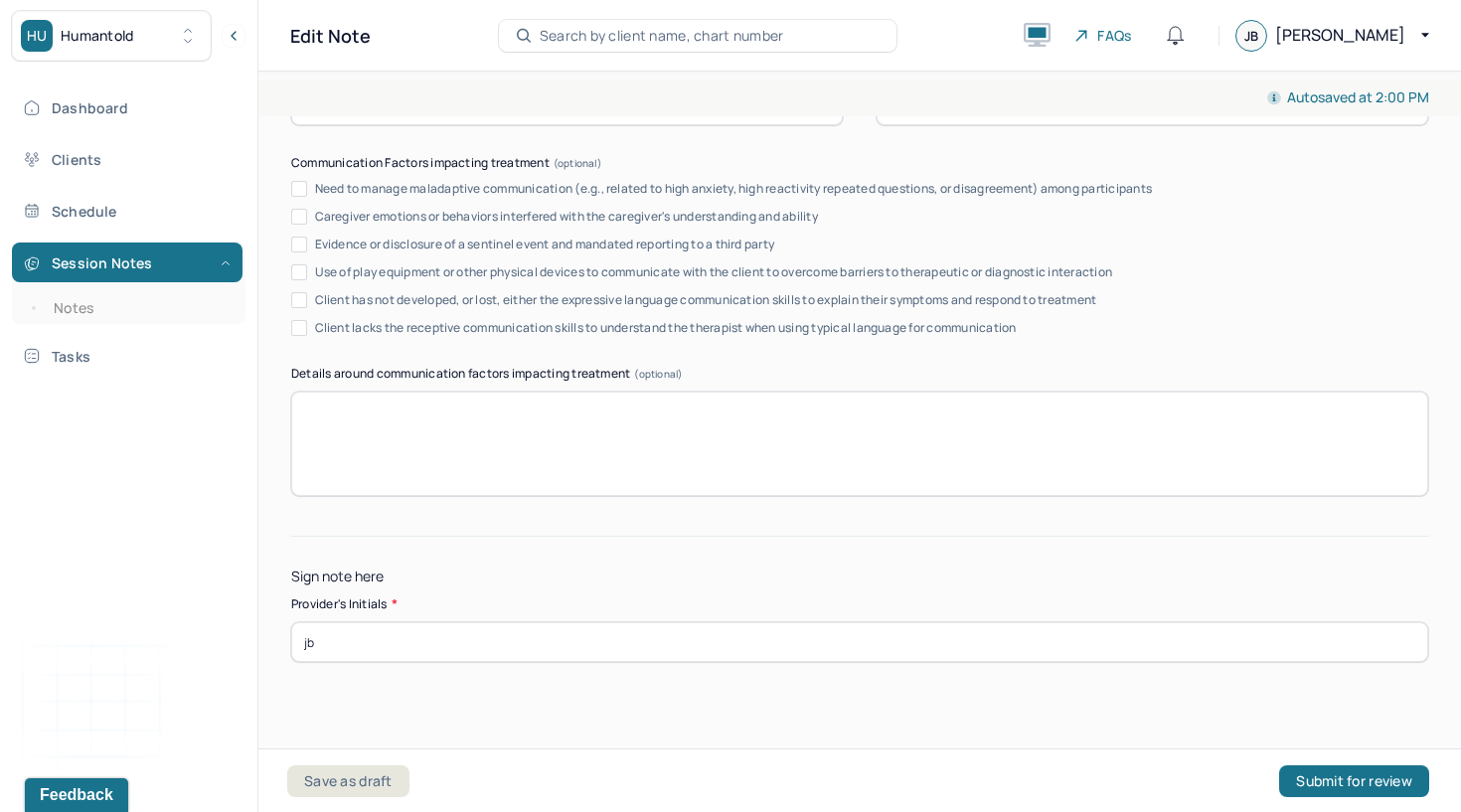 type on "jb" 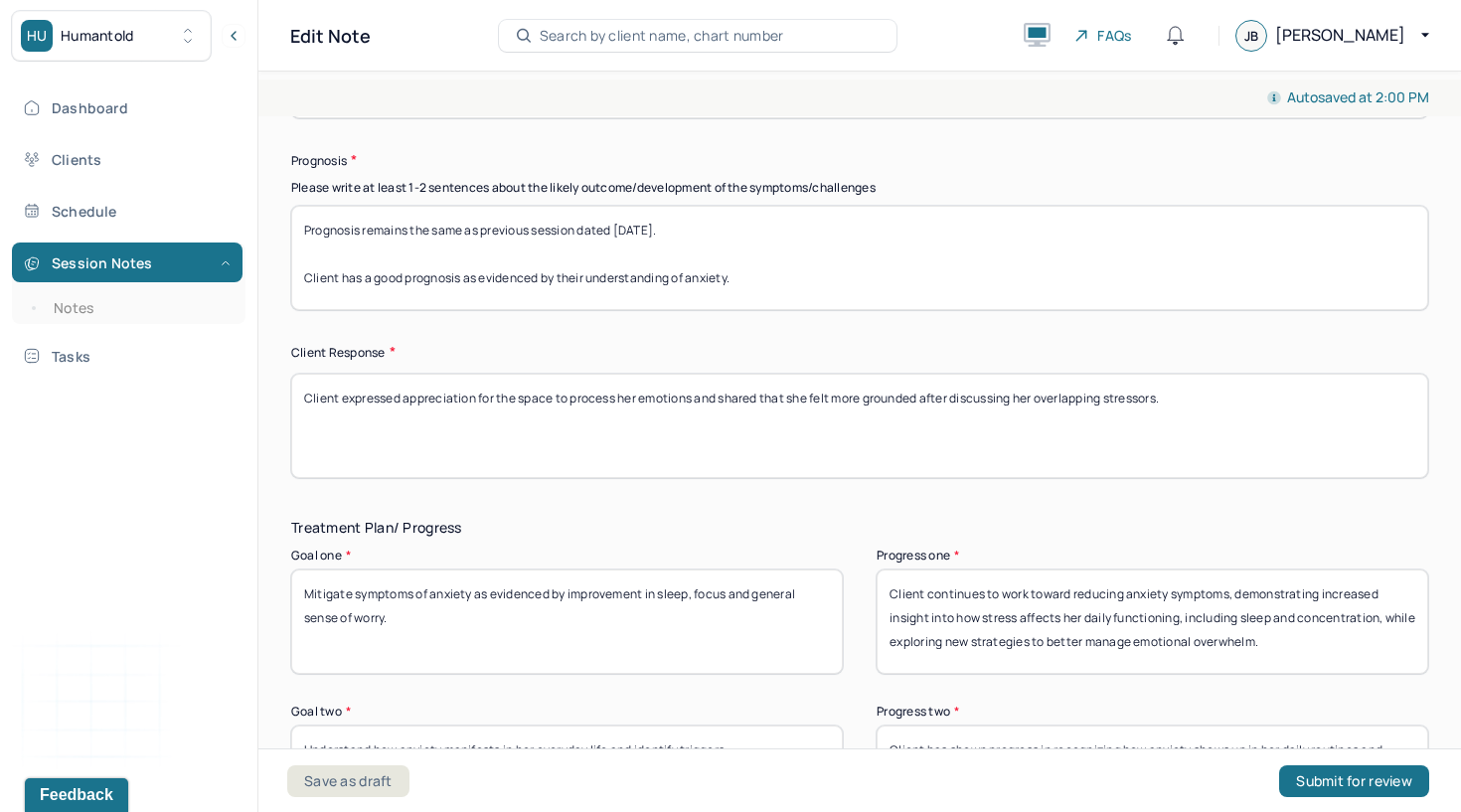 scroll, scrollTop: 3048, scrollLeft: 0, axis: vertical 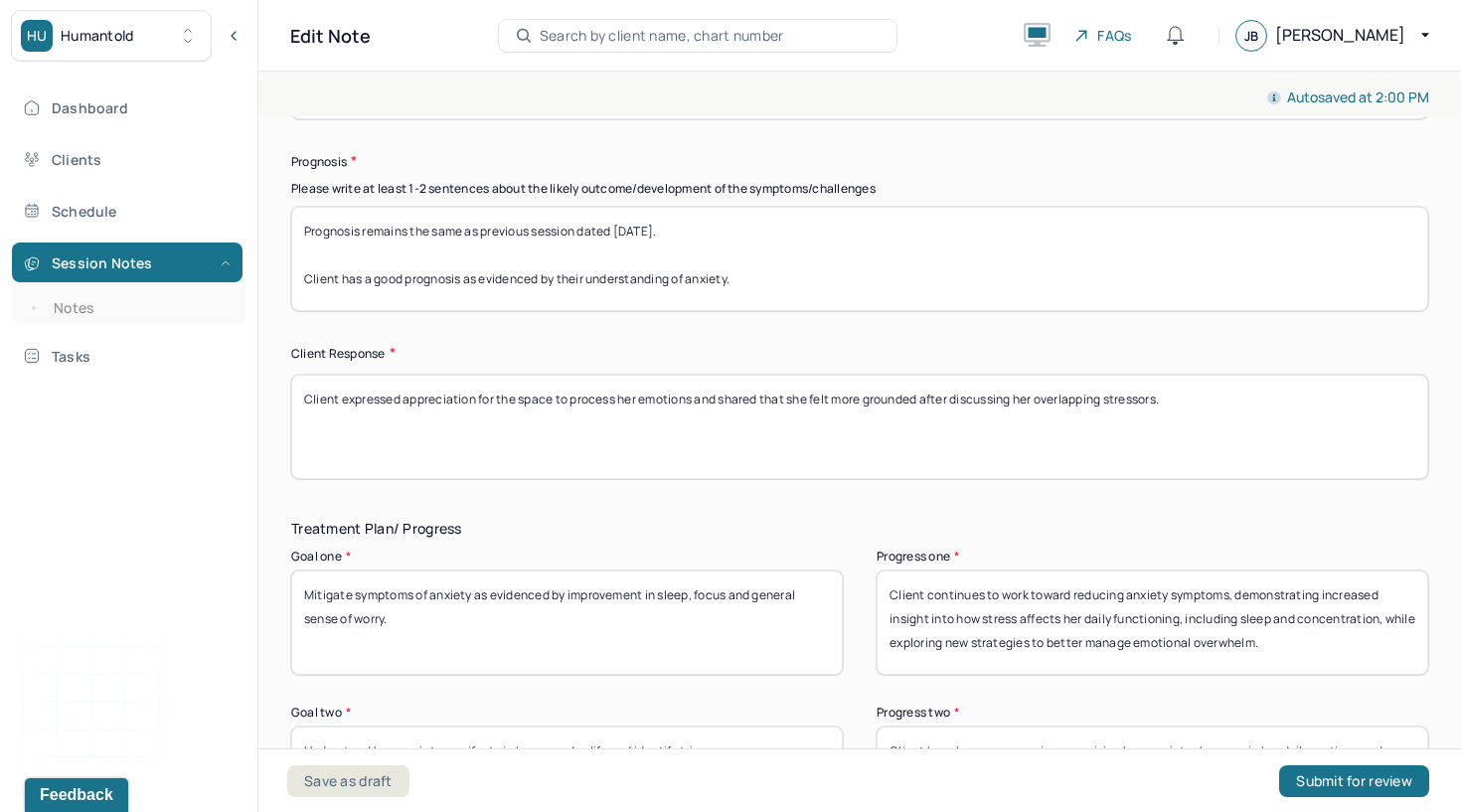 click on "Client expressed appreciation for the space to process her emotions and shared that she felt more grounded after discussing her overlapping stressors." at bounding box center (860, 426) 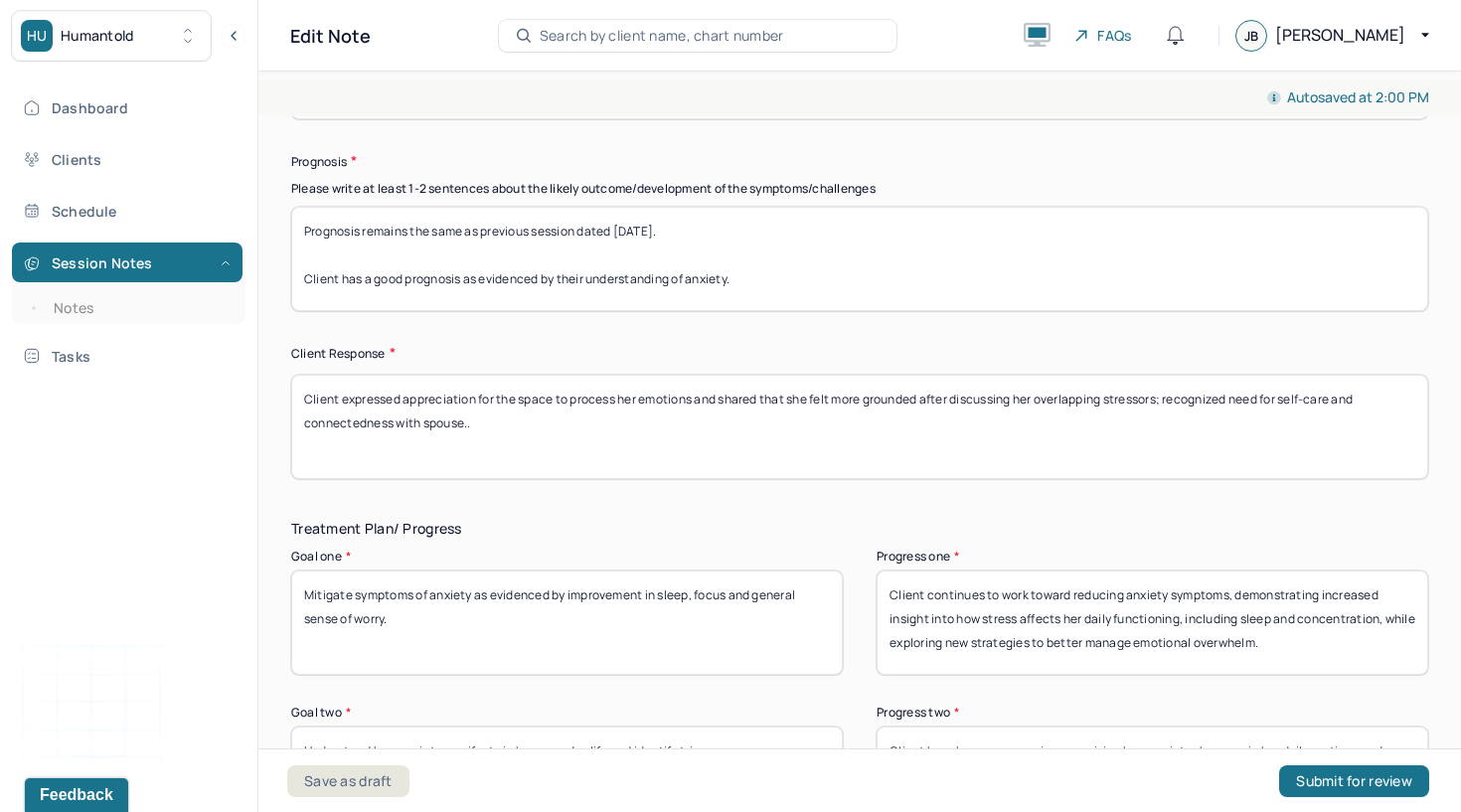 scroll, scrollTop: 2883, scrollLeft: 0, axis: vertical 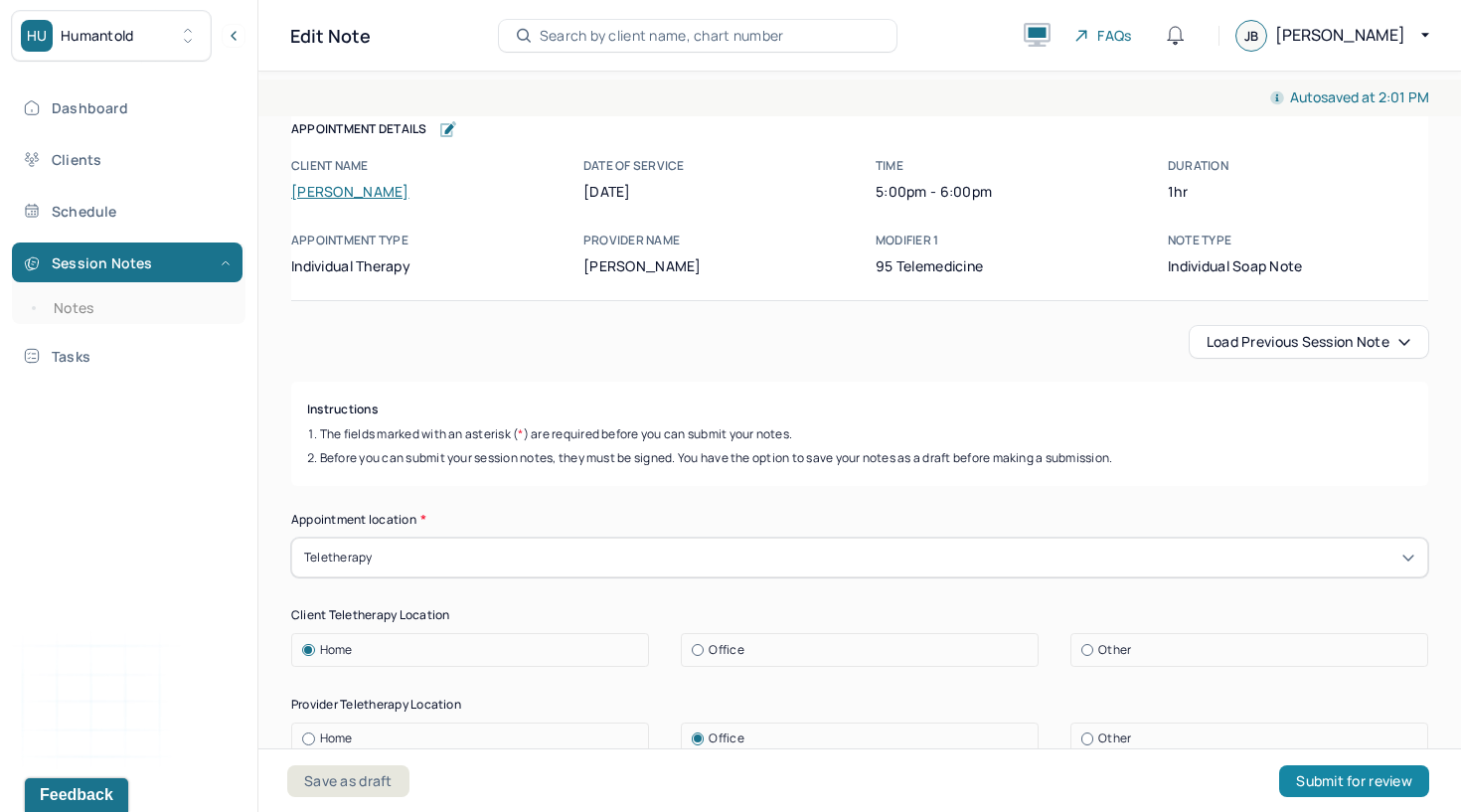 type on "Client expressed appreciation for the space to process her emotions and shared that she felt more grounded after discussing her overlapping stressors; recognized need for self-care and connectedness with spouse.." 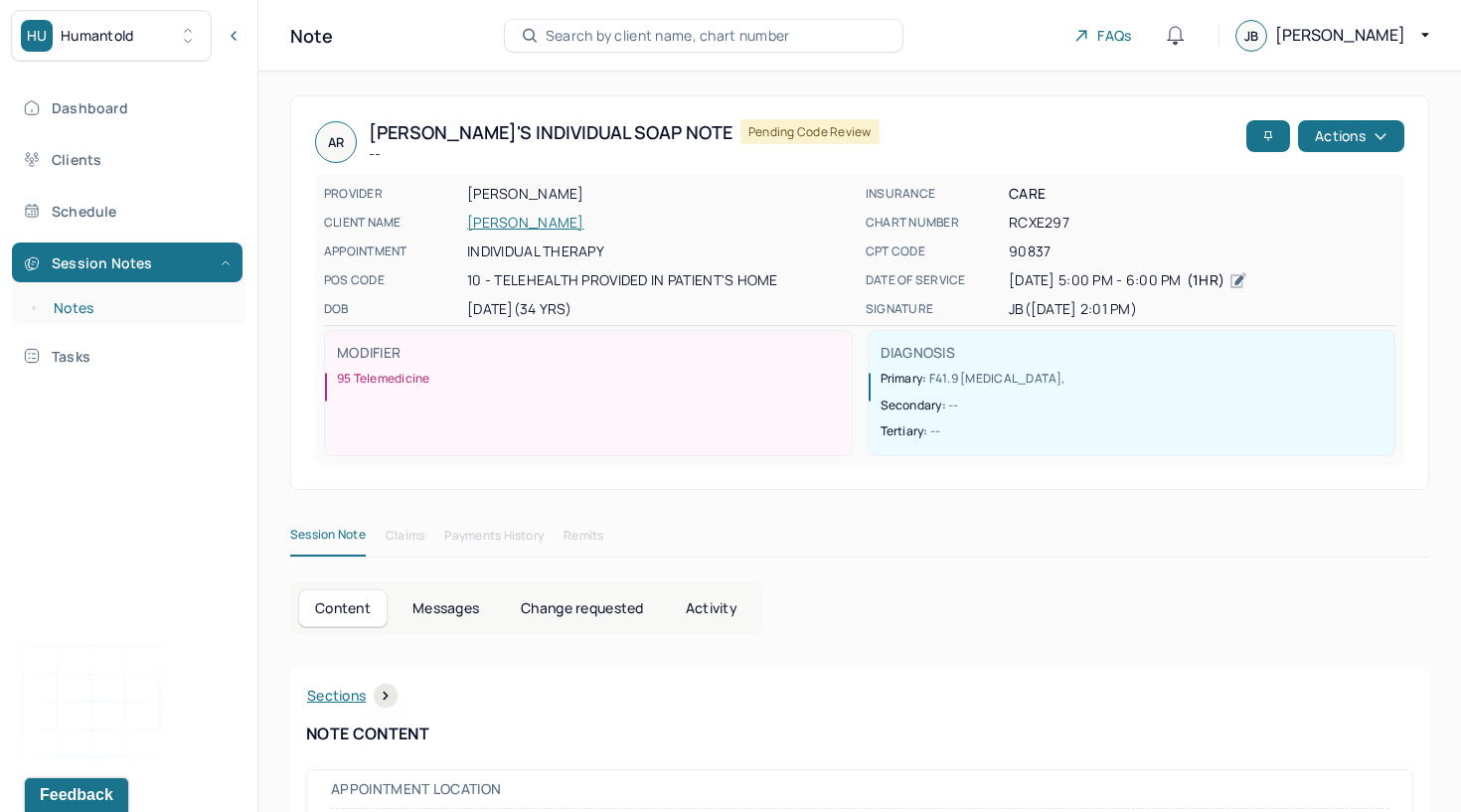 click on "Notes" at bounding box center (138, 308) 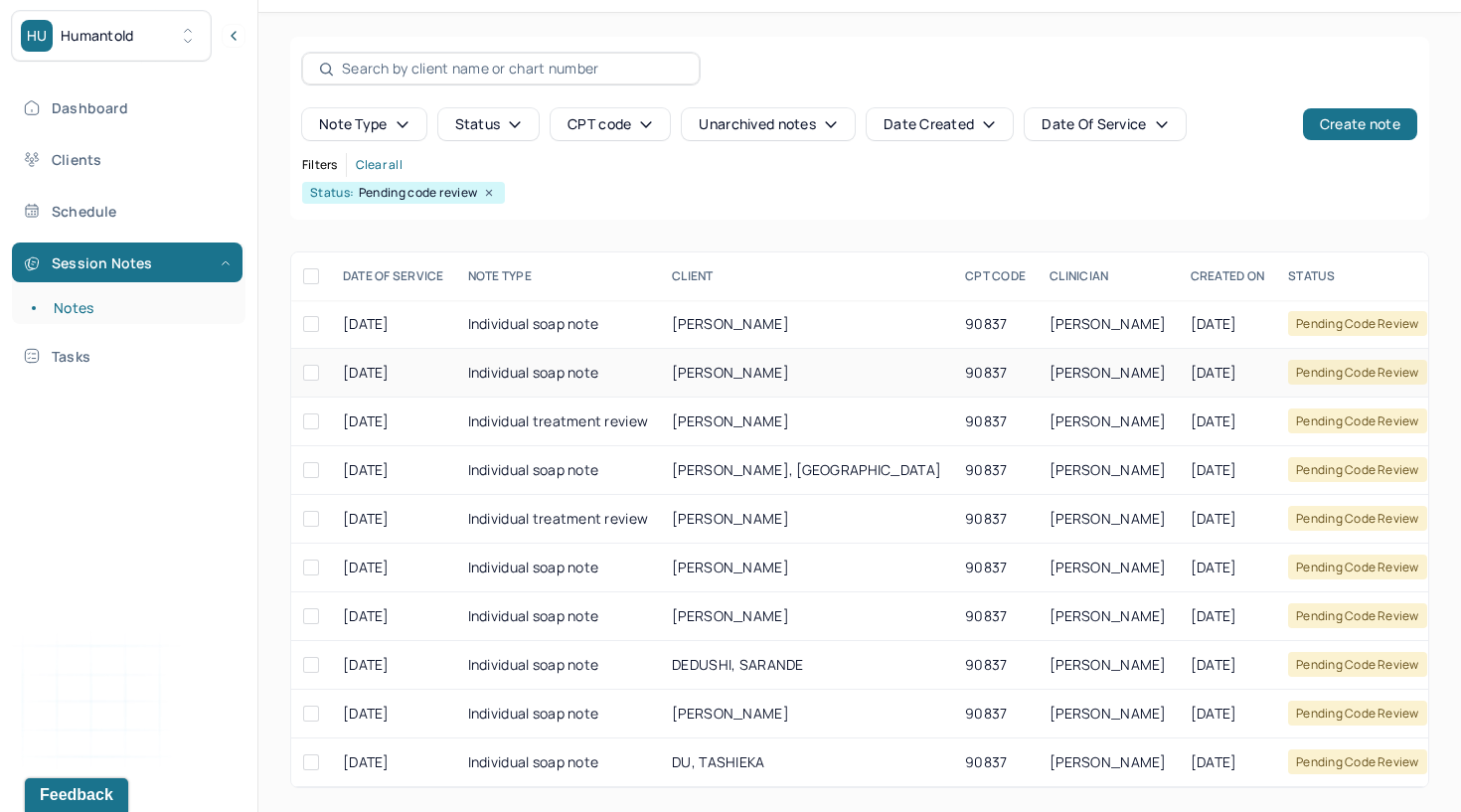 scroll, scrollTop: 60, scrollLeft: 0, axis: vertical 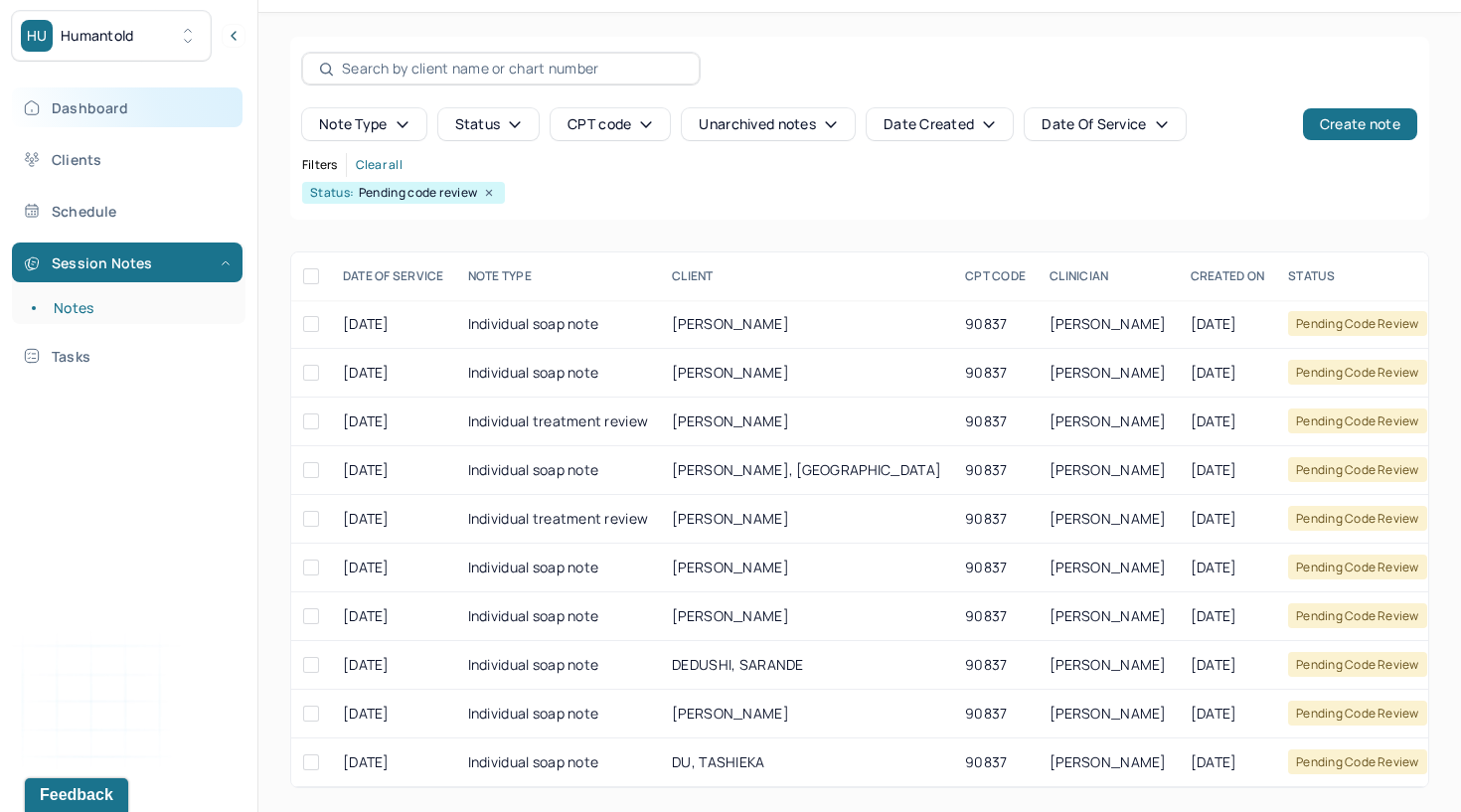 click on "Dashboard" at bounding box center [127, 107] 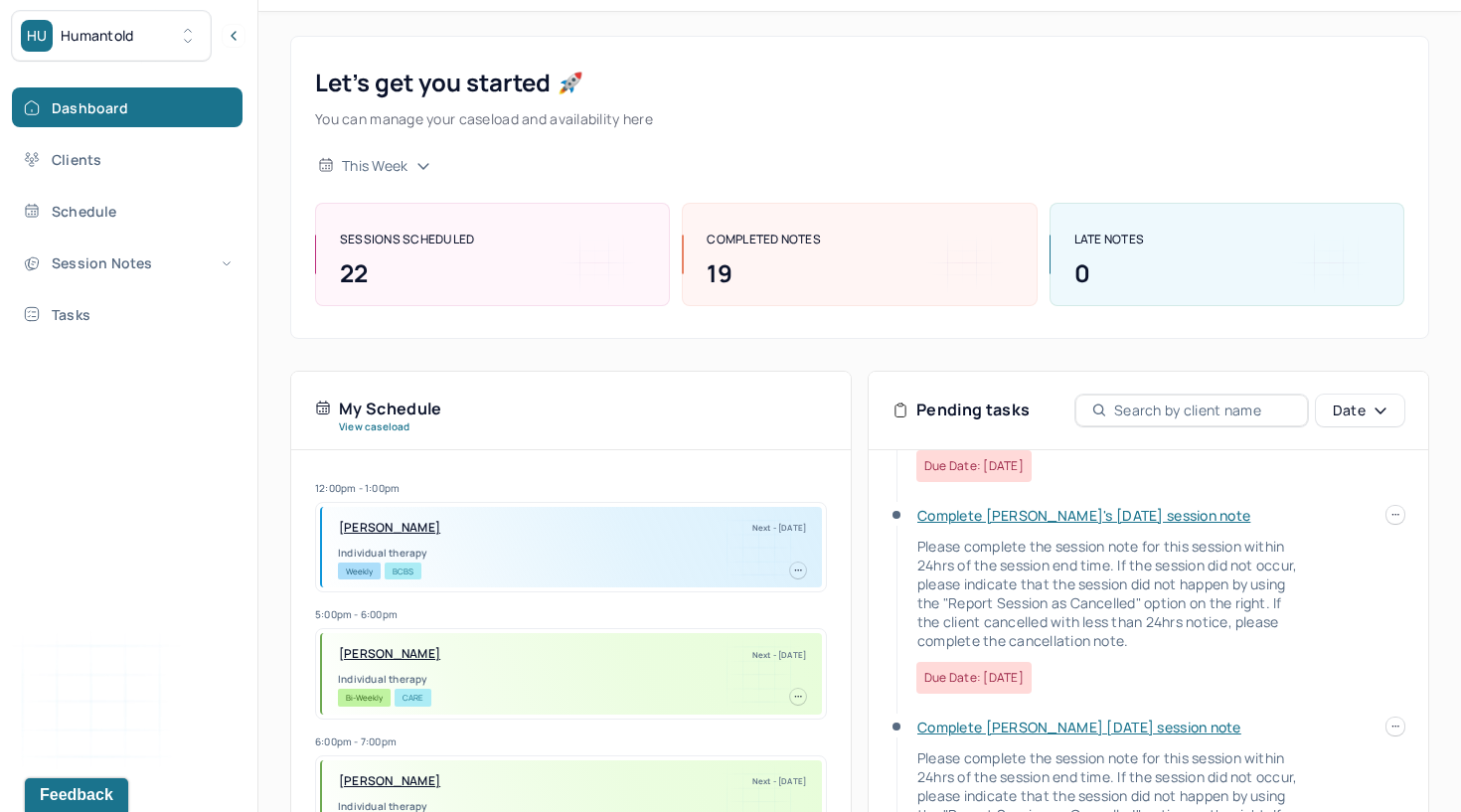 scroll, scrollTop: 402, scrollLeft: 0, axis: vertical 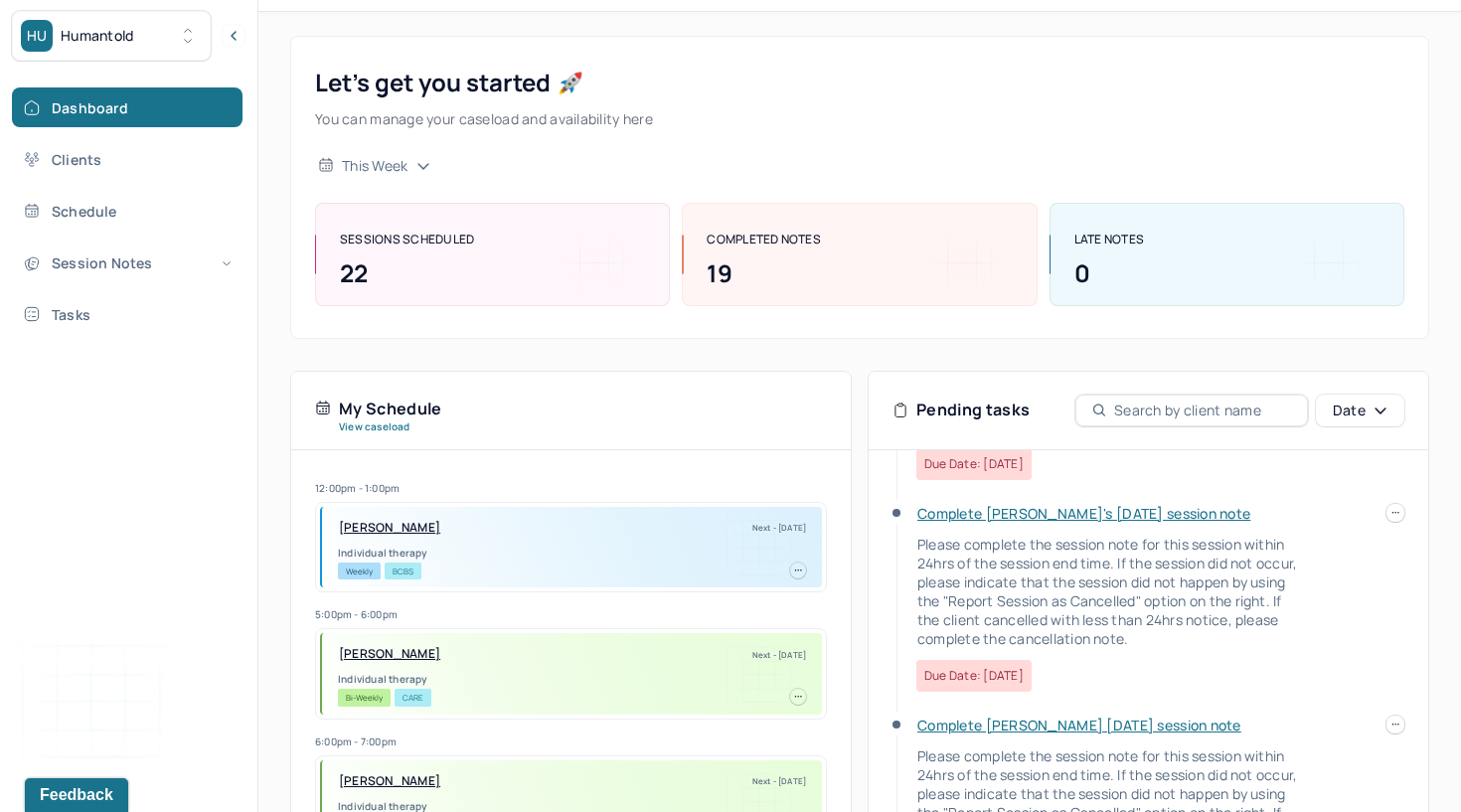 click at bounding box center (1395, 513) 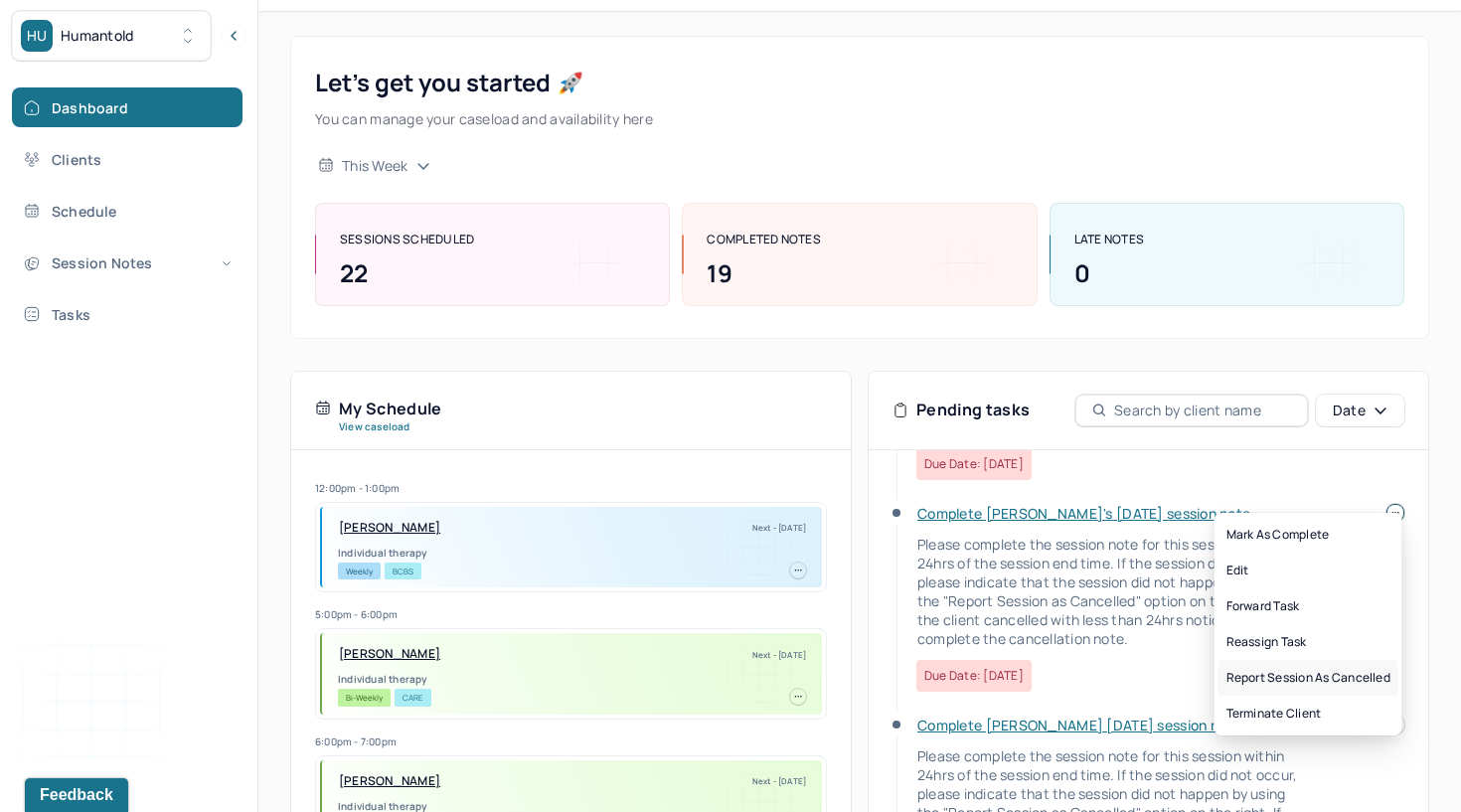 click on "Report session as cancelled" at bounding box center (1308, 678) 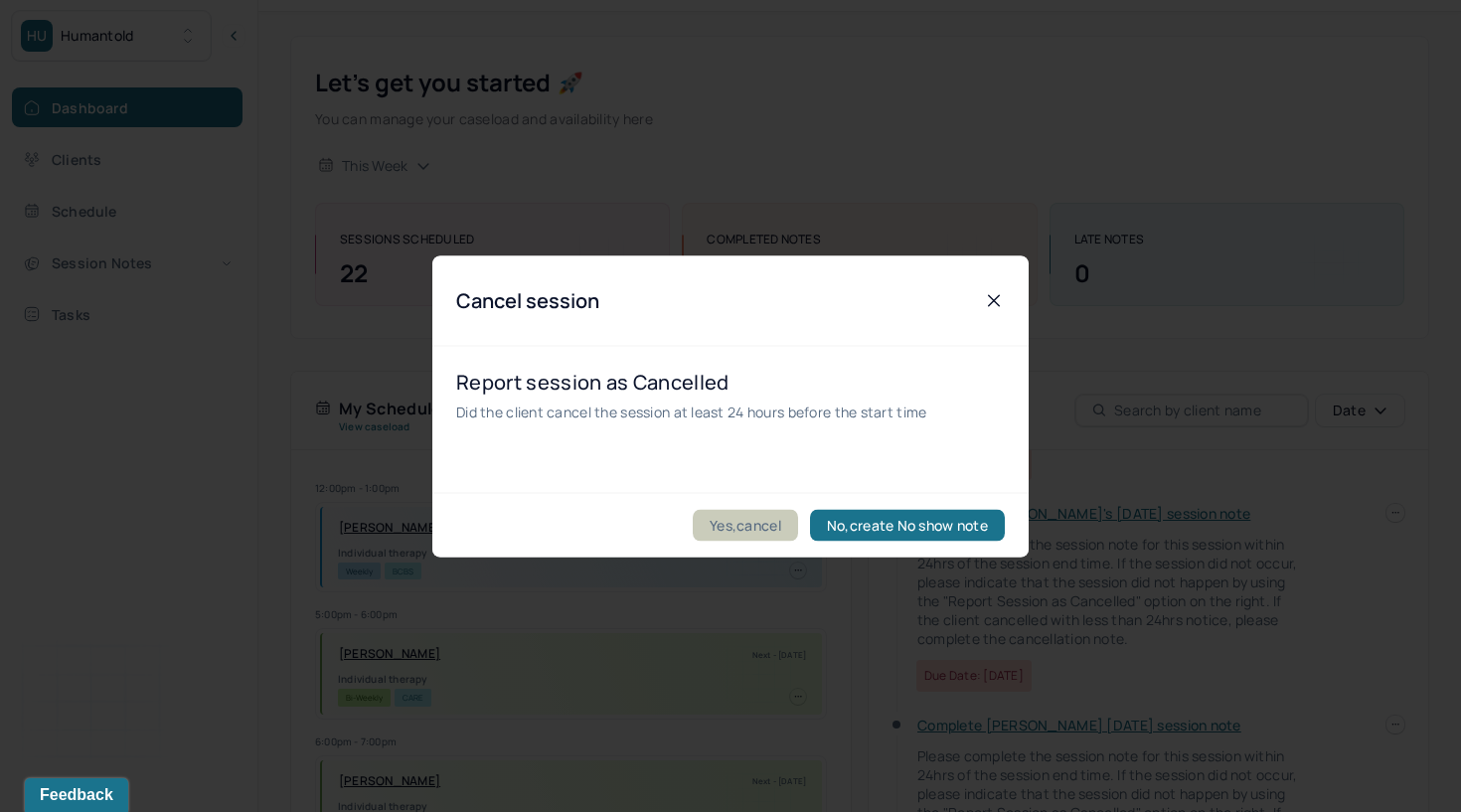 click on "Yes,cancel" at bounding box center [745, 525] 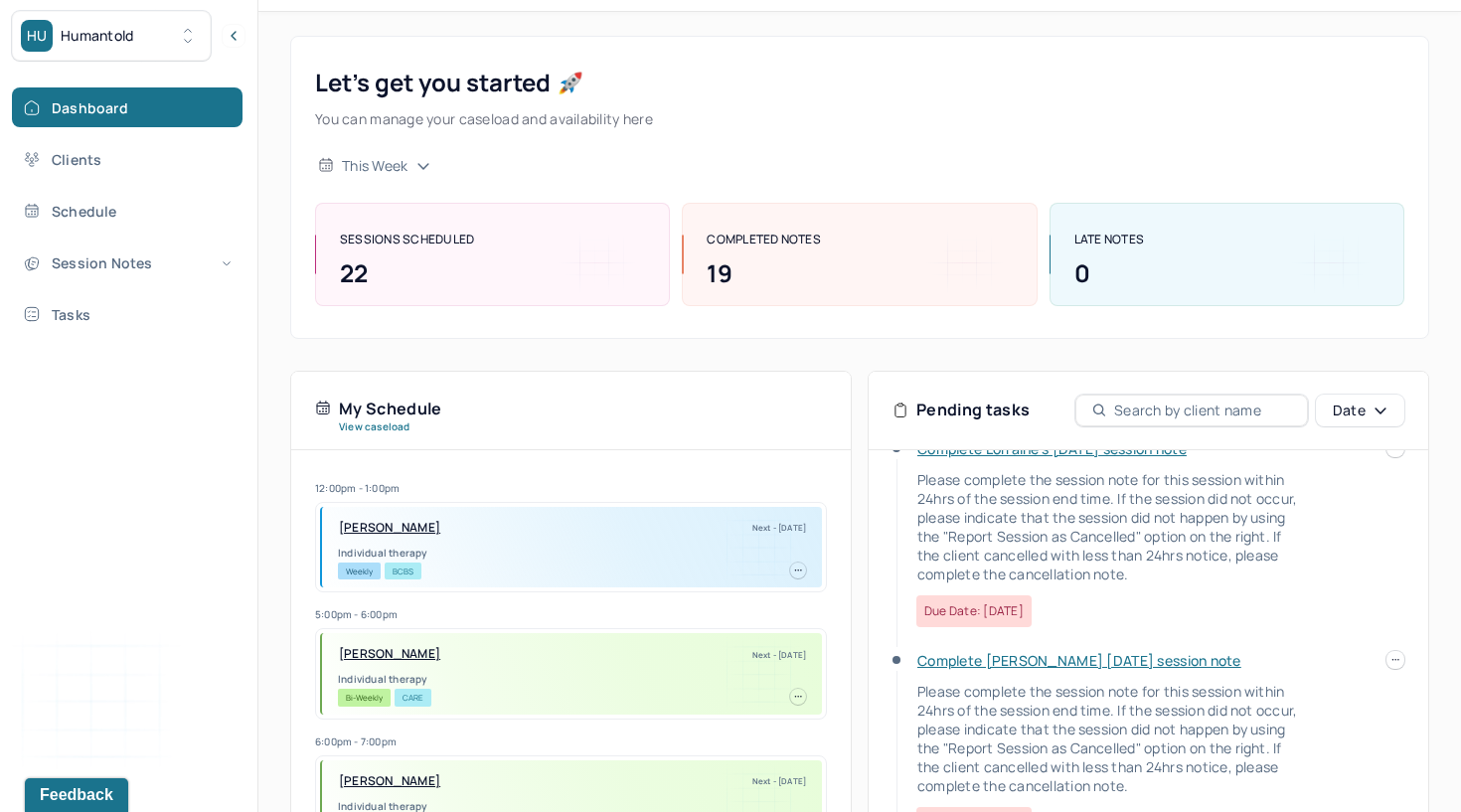 scroll, scrollTop: 254, scrollLeft: 0, axis: vertical 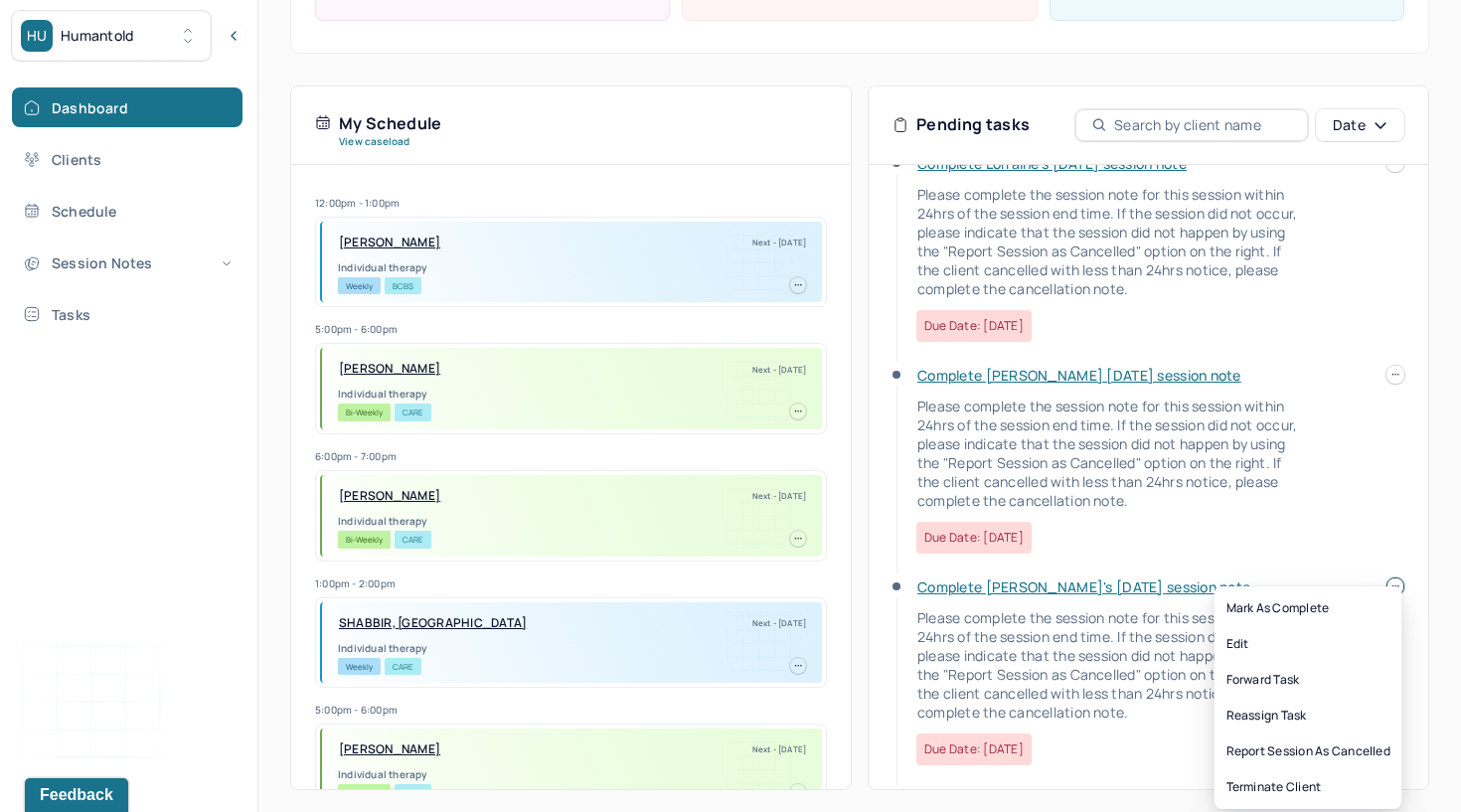 click on "HU Humantold       Dashboard Clients Schedule Session Notes Tasks [PERSON_NAME] provider   Logout   Search by client name, chart number     FAQs     [PERSON_NAME] [PERSON_NAME] Let’s get you started 🚀 You can manage your caseload and availability here   this week   SESSIONS SCHEDULED 22 COMPLETED NOTES 19 LATE NOTES 0 My Schedule View caseload 12:00pm - 1:00pm   [PERSON_NAME]   Next - [DATE] Individual therapy Weekly BCBS     5:00pm - 6:00pm   [PERSON_NAME]   Next - [DATE] Individual therapy Bi-Weekly CARE     6:00pm - 7:00pm   [PERSON_NAME]   Next - [DATE] Individual therapy Bi-Weekly CARE     1:00pm - 2:00pm   SHABBIR, SAIQA   Next - [DATE] Individual therapy Weekly CARE     5:00pm - 6:00pm   [PERSON_NAME]   Next - [DATE] Individual therapy Bi-Weekly CARE     7:00pm - 8:00pm   ROCKER, [PERSON_NAME]   Next - [DATE] Individual therapy Bi-Weekly CARE     6:00pm - 7:00pm   [PERSON_NAME]   Next - [DATE] Individual therapy Weekly CARE     11:00am - 12:00pm" at bounding box center (730, 235) 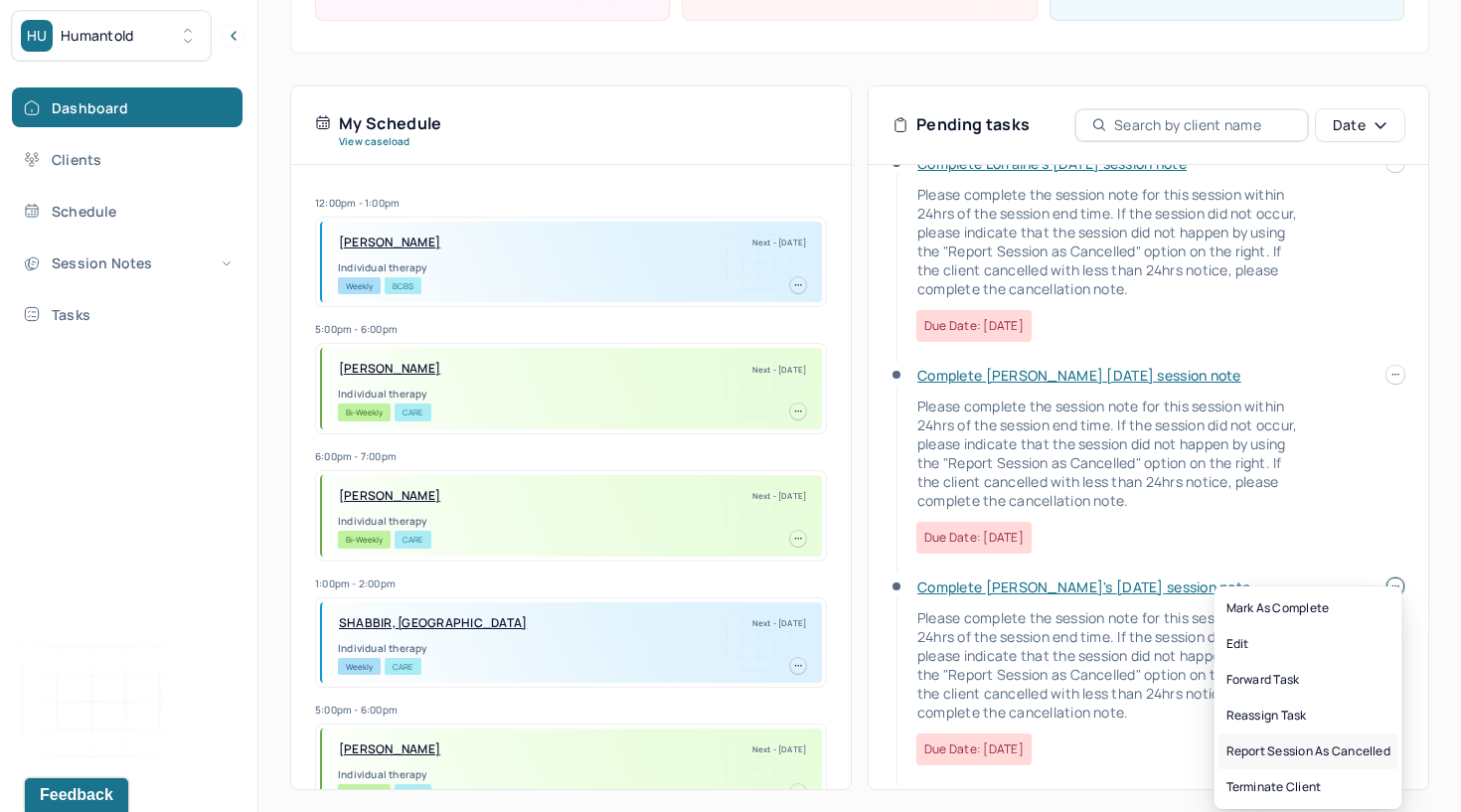 click on "Report session as cancelled" at bounding box center (1308, 751) 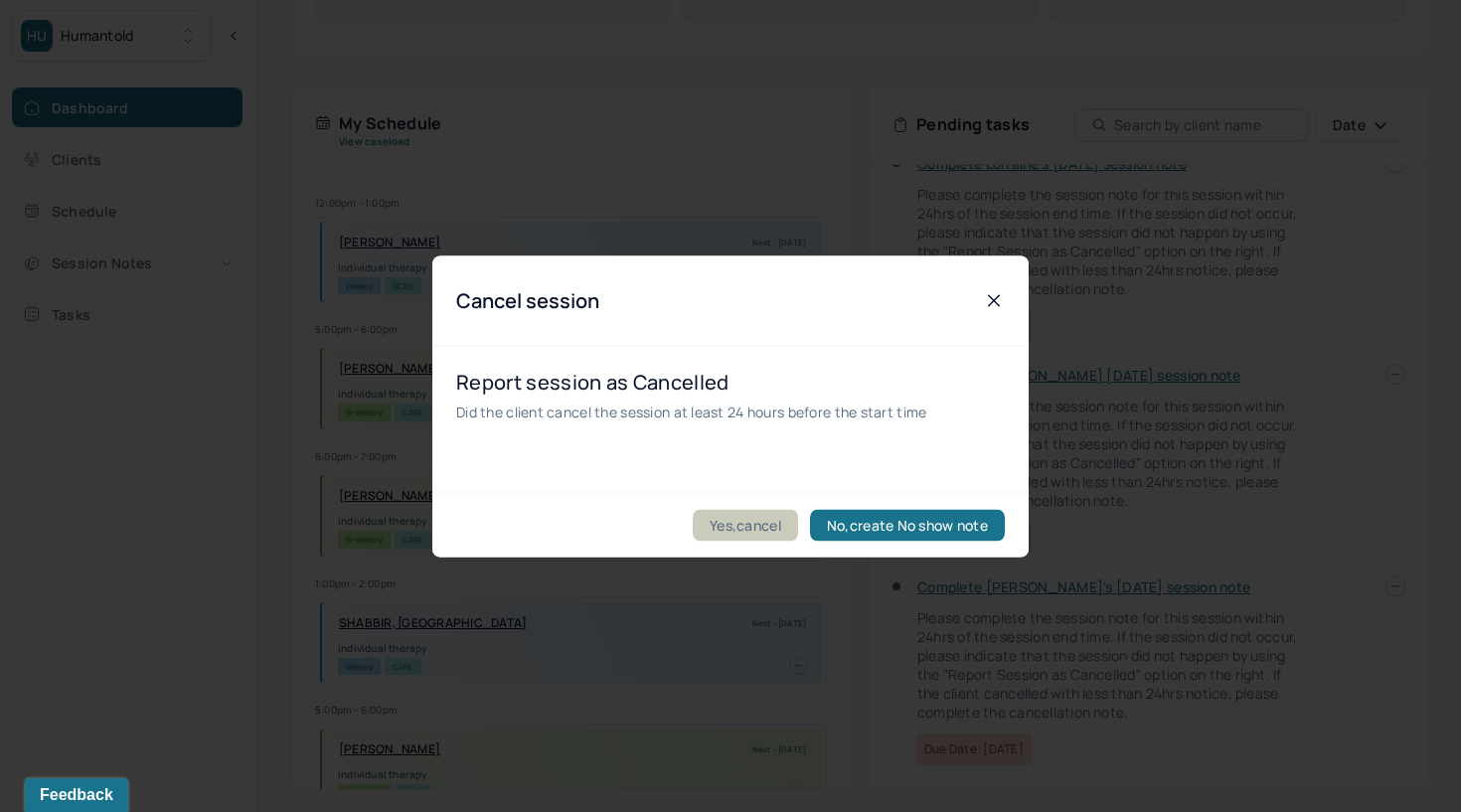 click on "Yes,cancel" at bounding box center (745, 525) 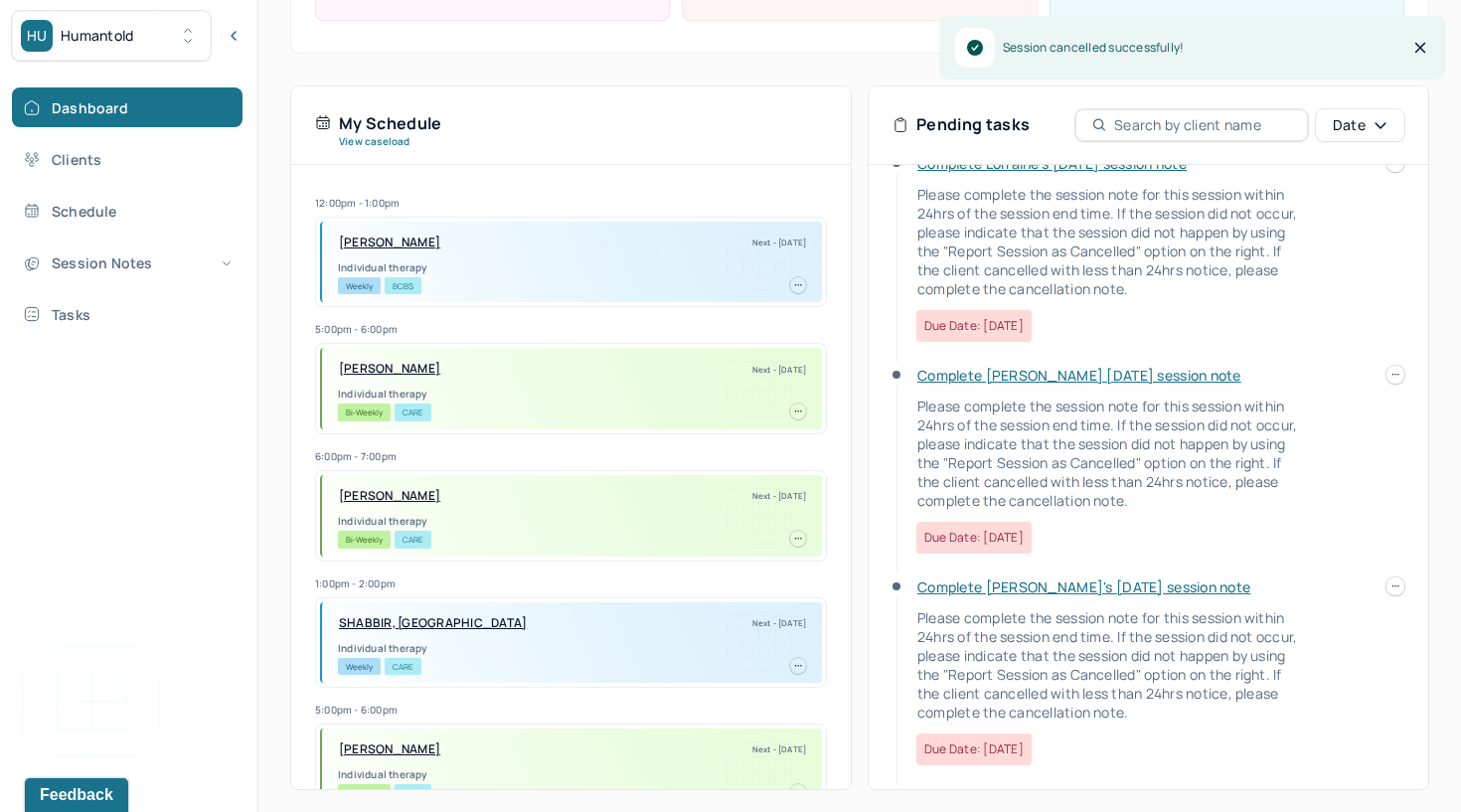 scroll, scrollTop: 43, scrollLeft: 0, axis: vertical 